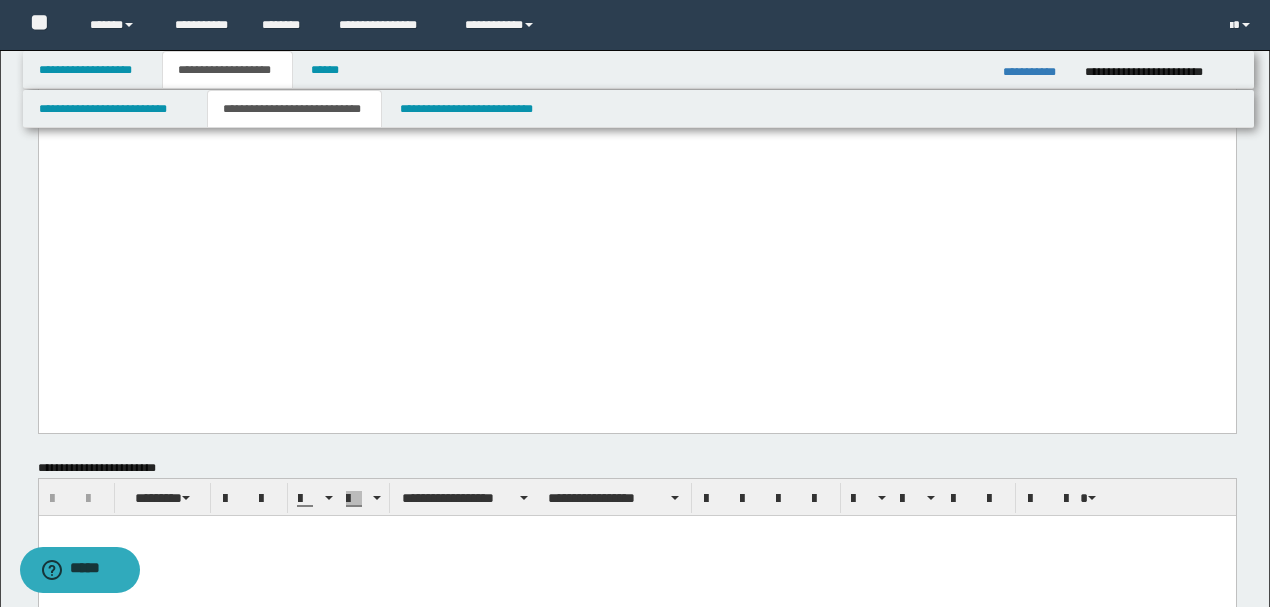 scroll, scrollTop: 1266, scrollLeft: 0, axis: vertical 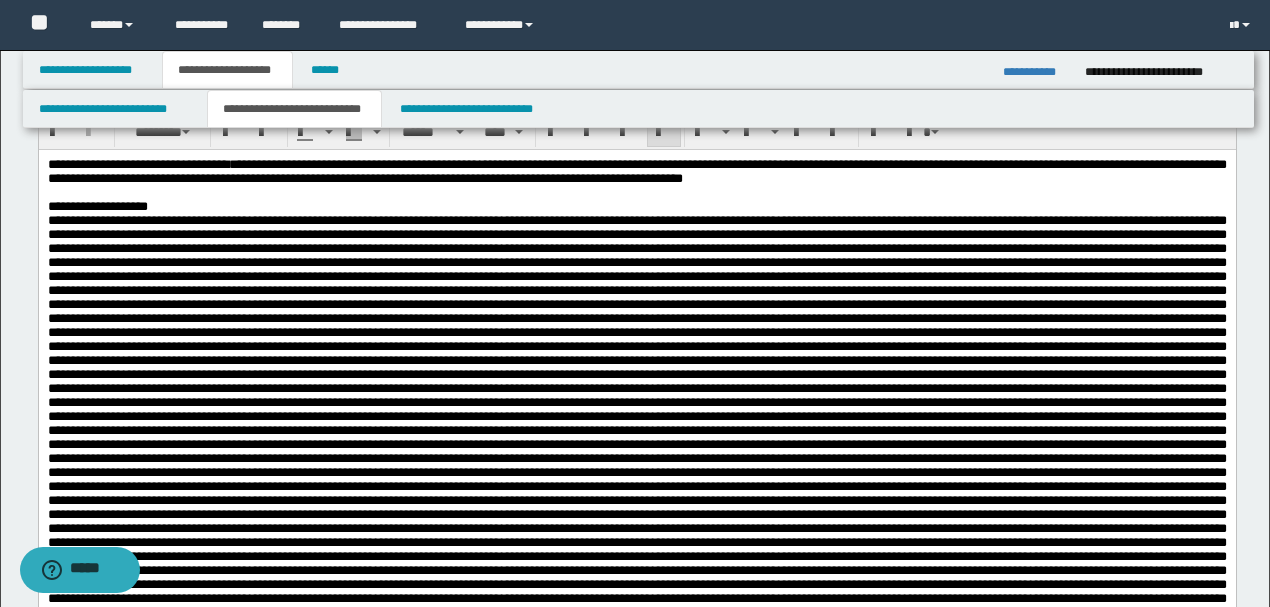 click on "**********" at bounding box center [636, 170] 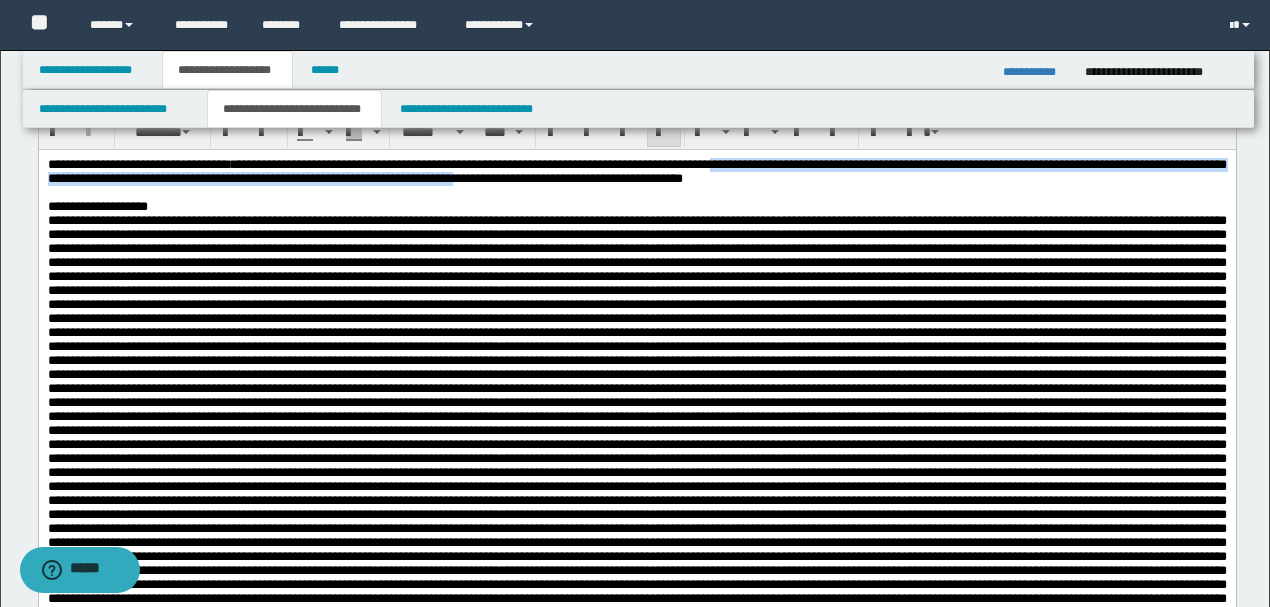 drag, startPoint x: 896, startPoint y: 164, endPoint x: 808, endPoint y: 179, distance: 89.26926 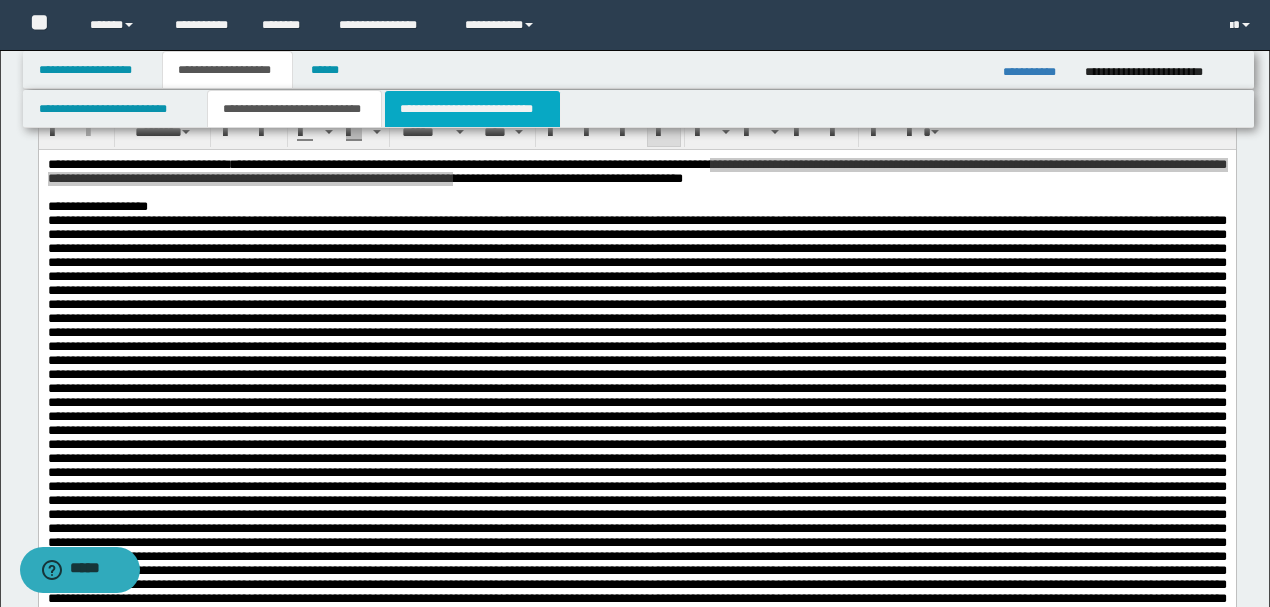 click on "**********" at bounding box center (472, 109) 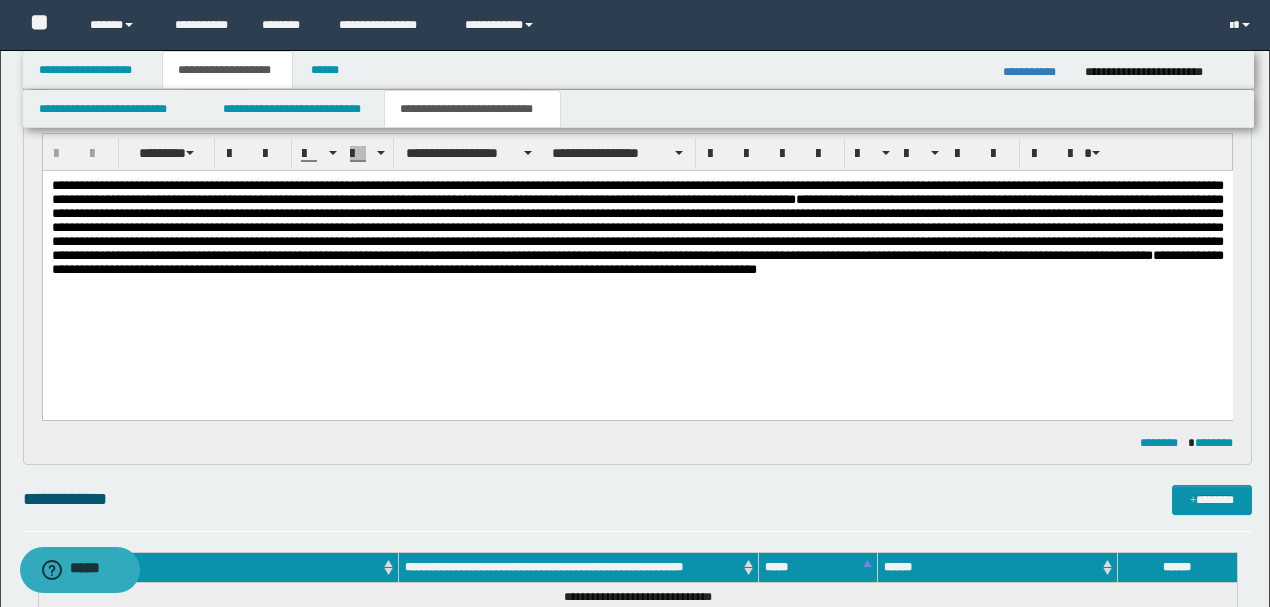 scroll, scrollTop: 0, scrollLeft: 0, axis: both 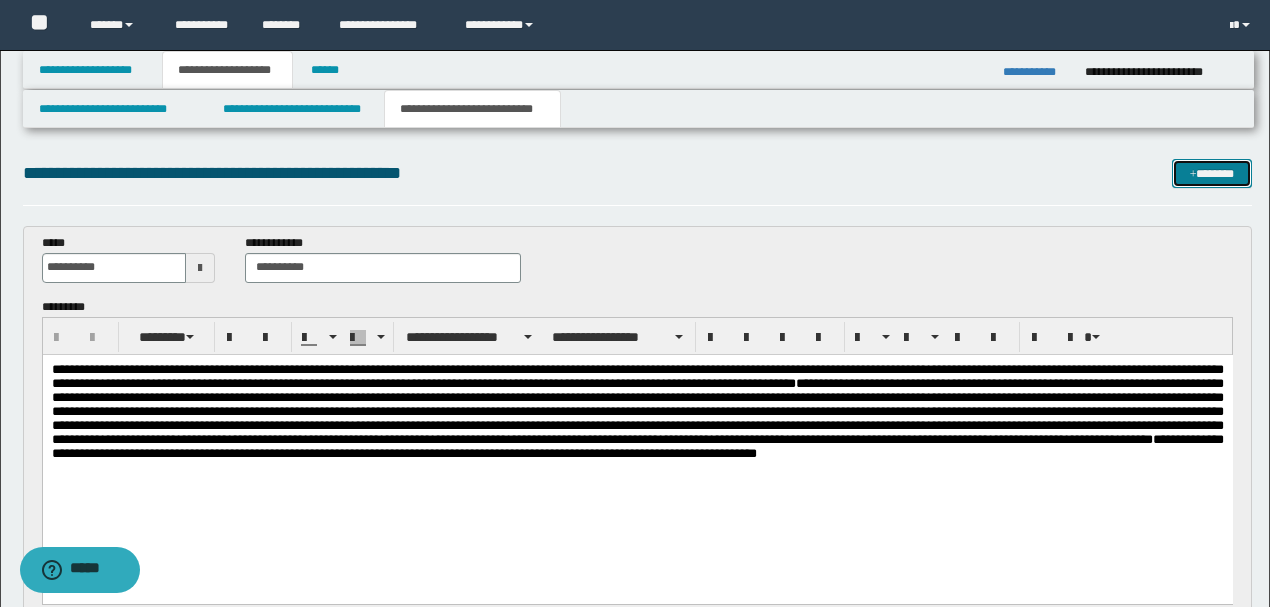 click on "*******" at bounding box center [1211, 173] 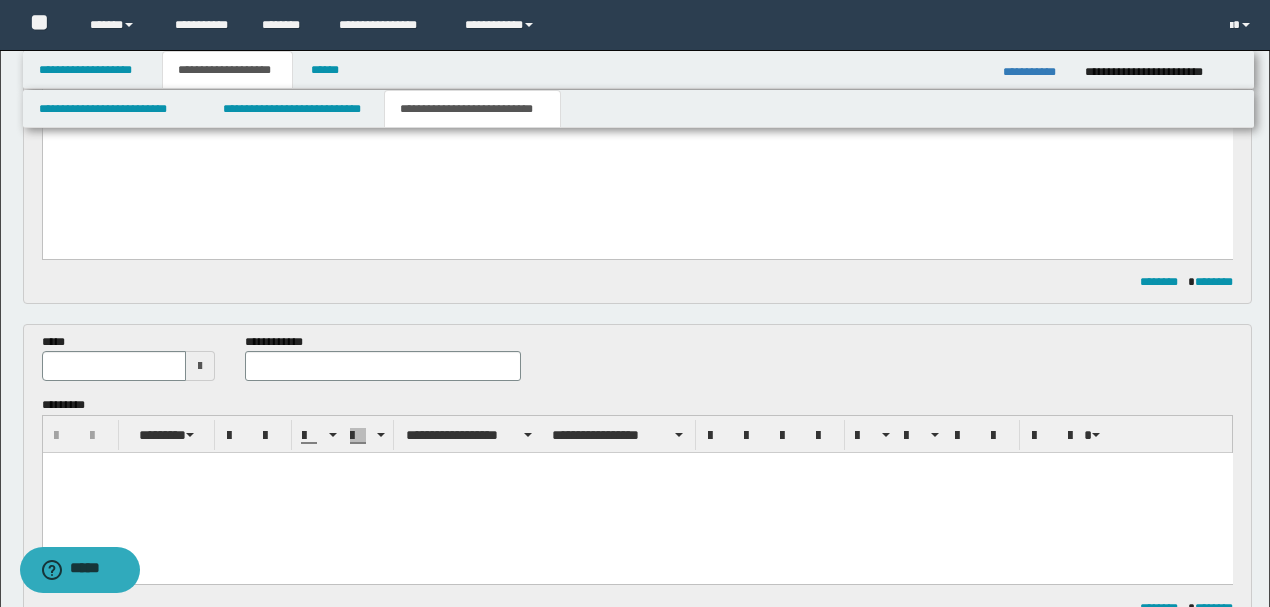 scroll, scrollTop: 262, scrollLeft: 0, axis: vertical 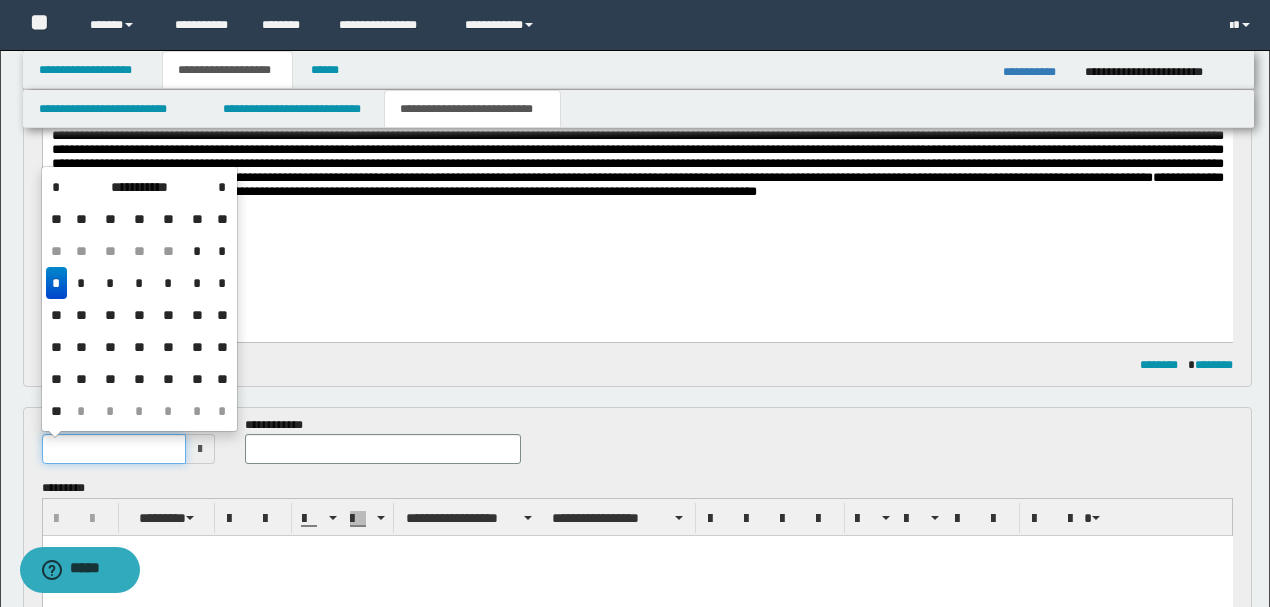 click at bounding box center [114, 449] 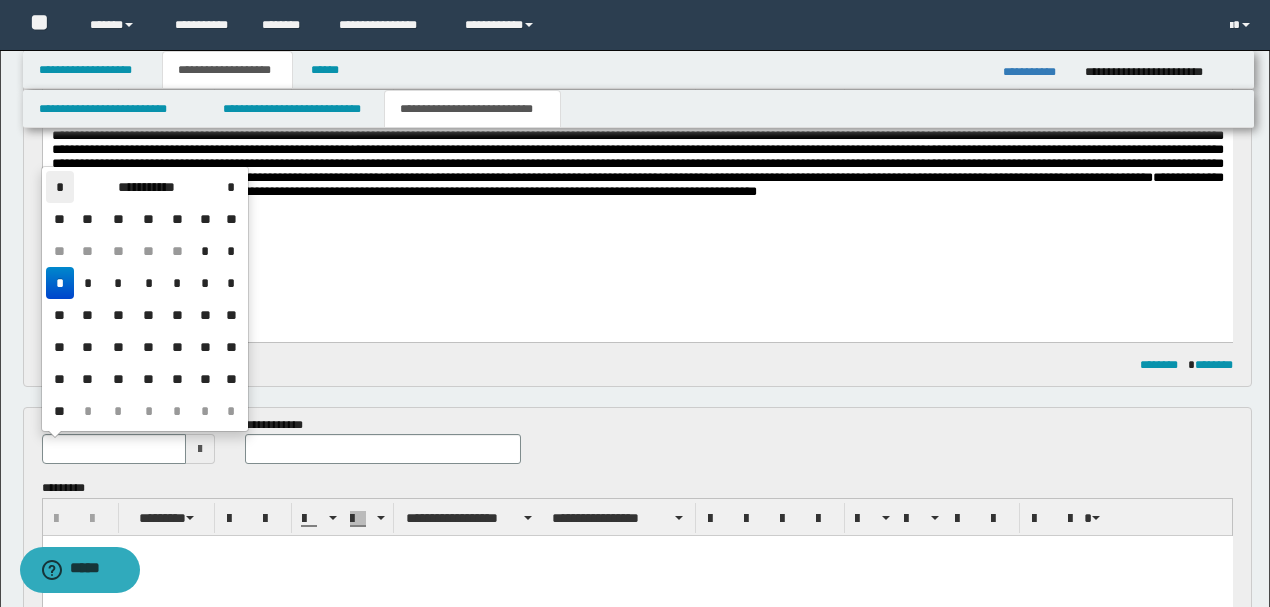 click on "*" at bounding box center (60, 187) 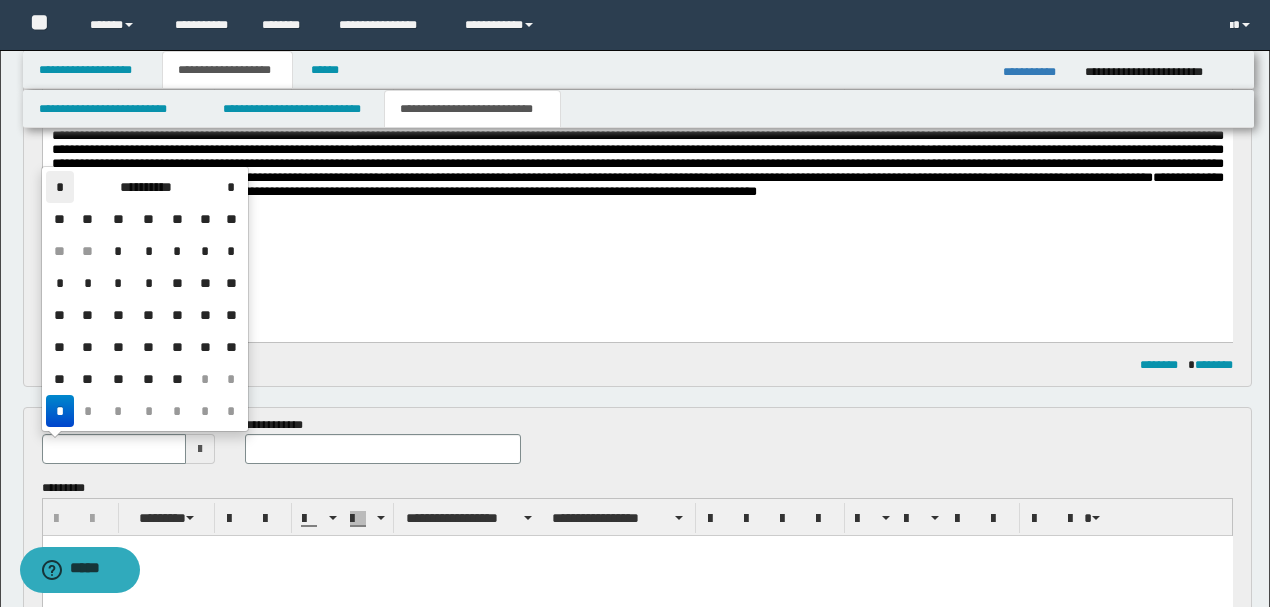 click on "*" at bounding box center (60, 187) 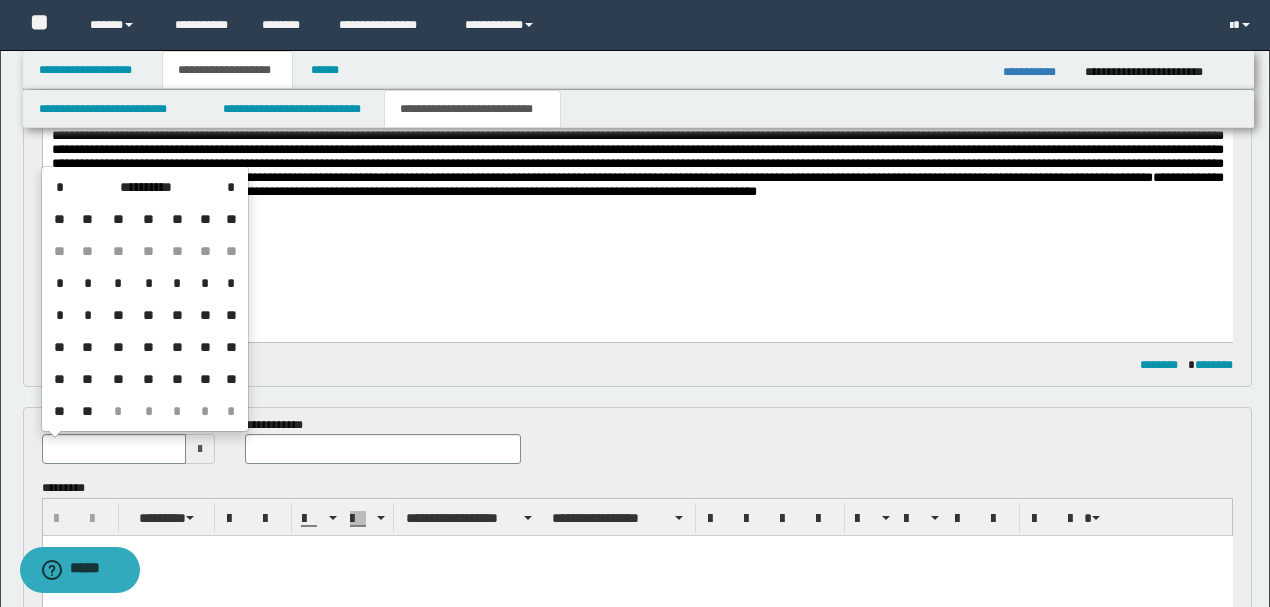 click on "**" at bounding box center [88, 379] 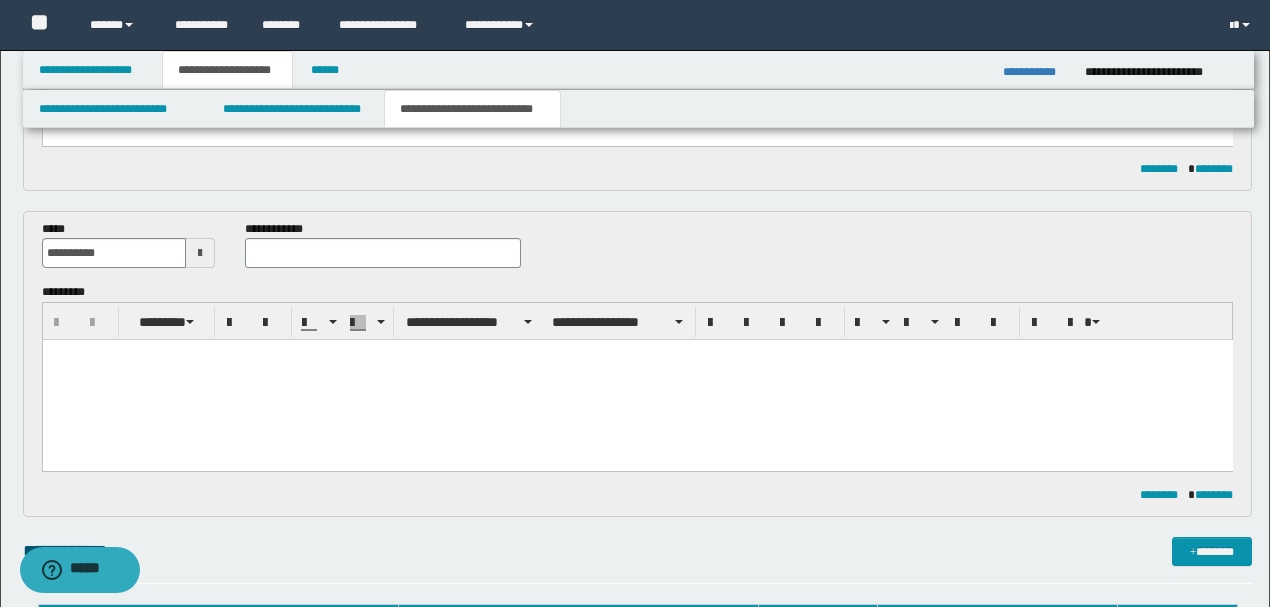 scroll, scrollTop: 533, scrollLeft: 0, axis: vertical 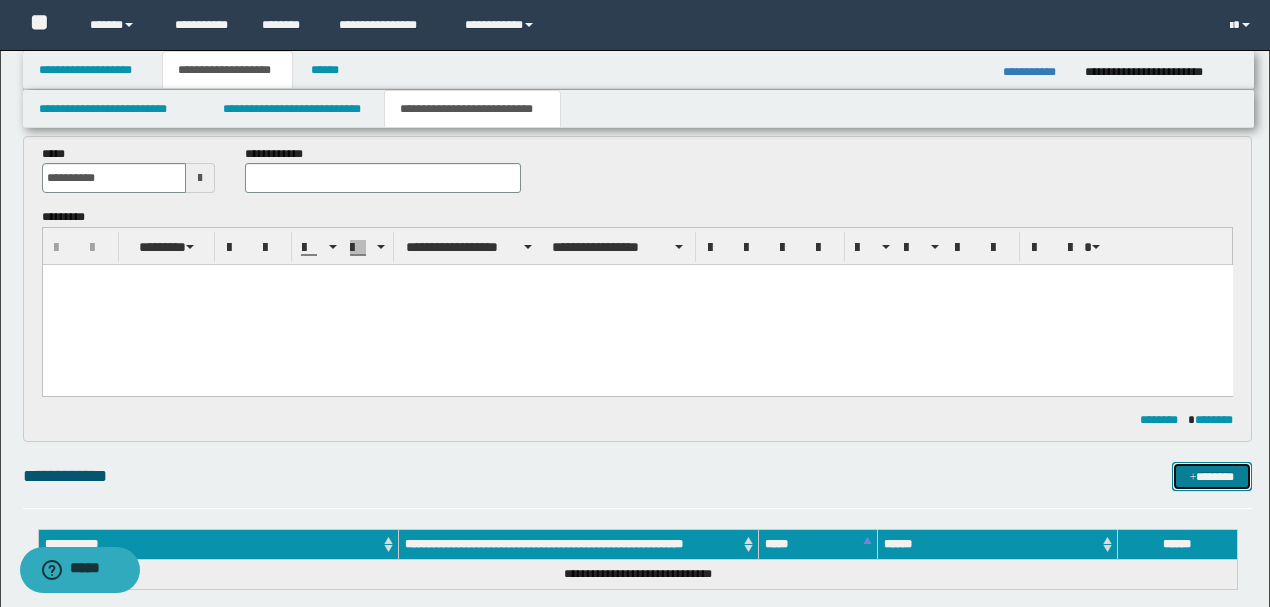click on "*******" at bounding box center (1211, 476) 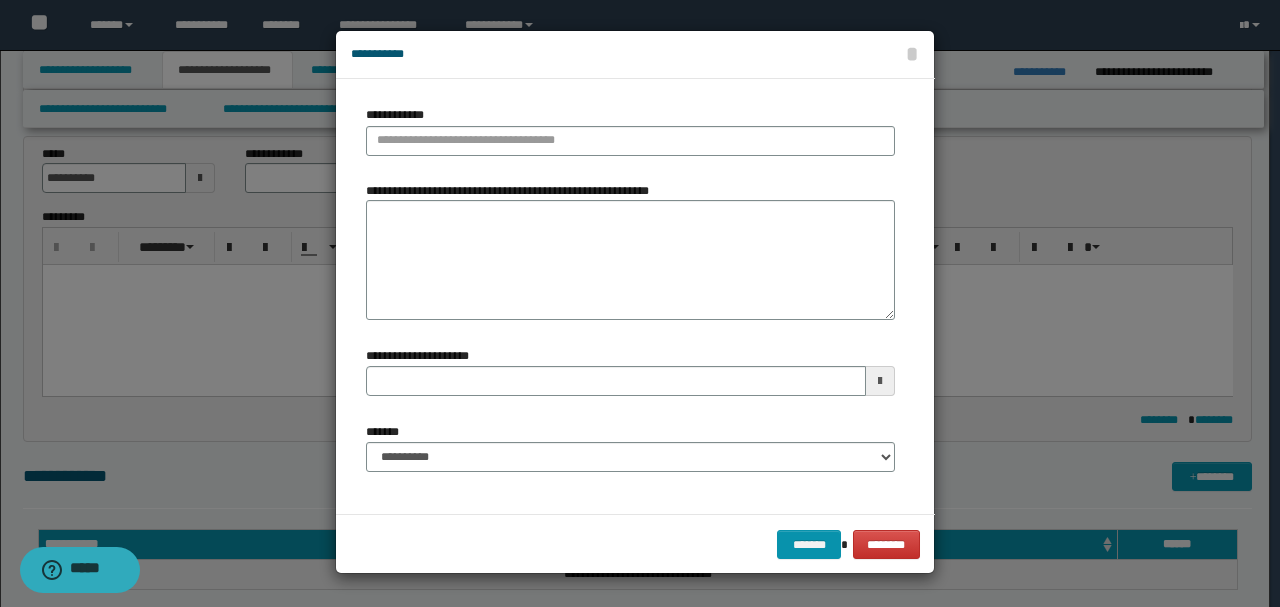 type 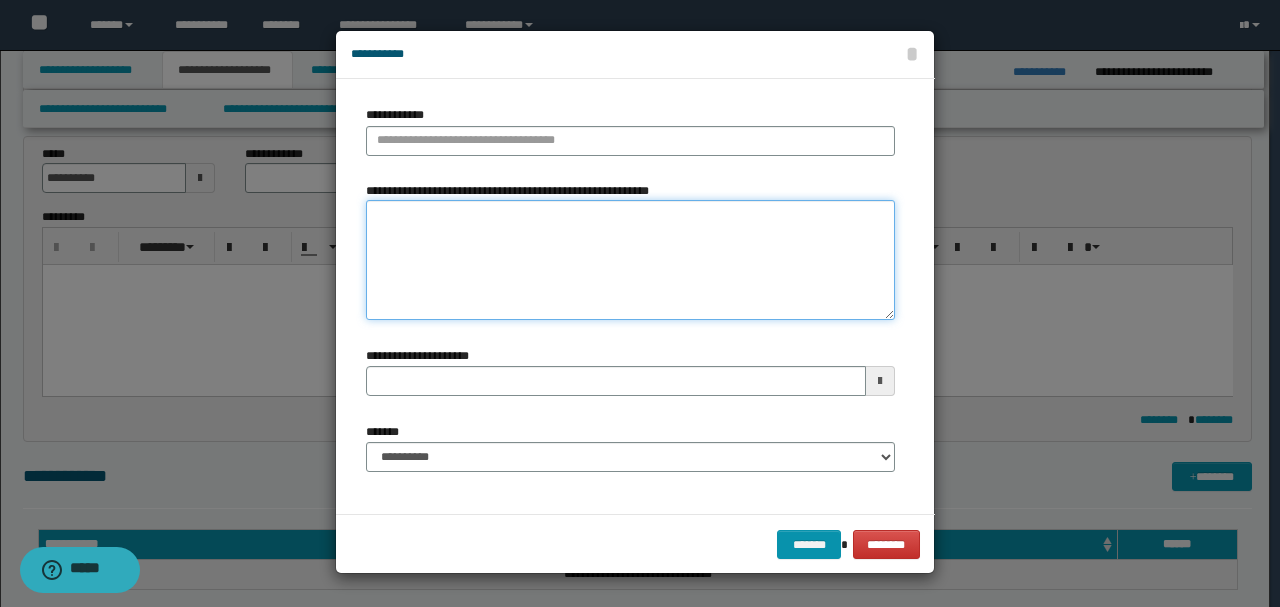 click on "**********" at bounding box center [630, 260] 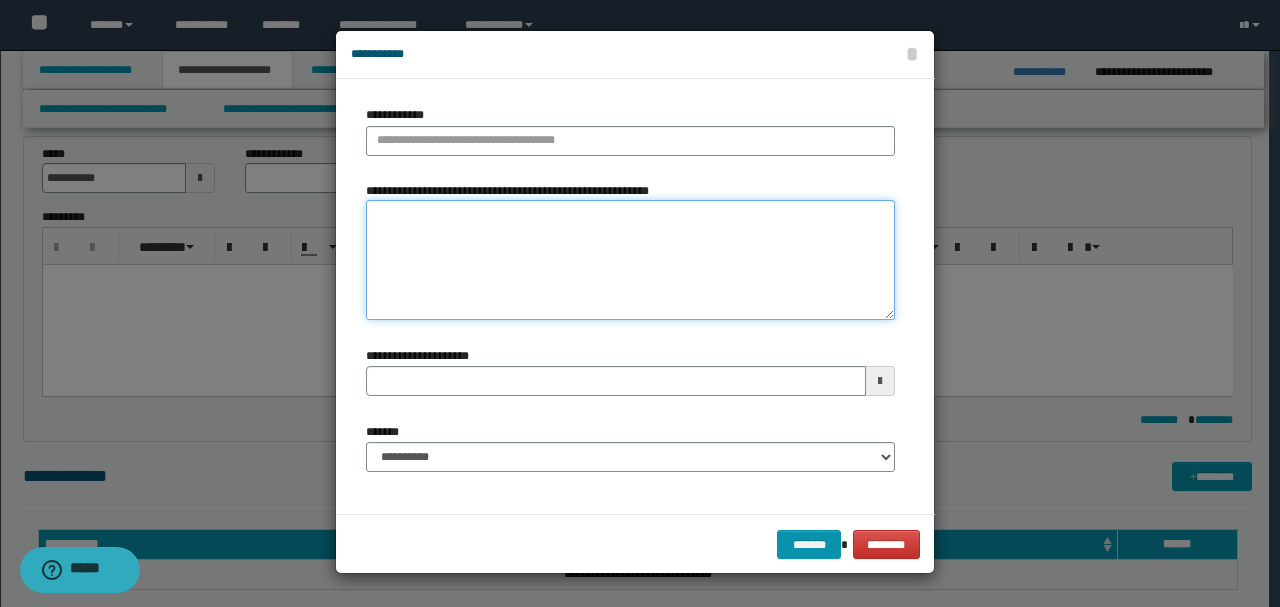 paste on "**********" 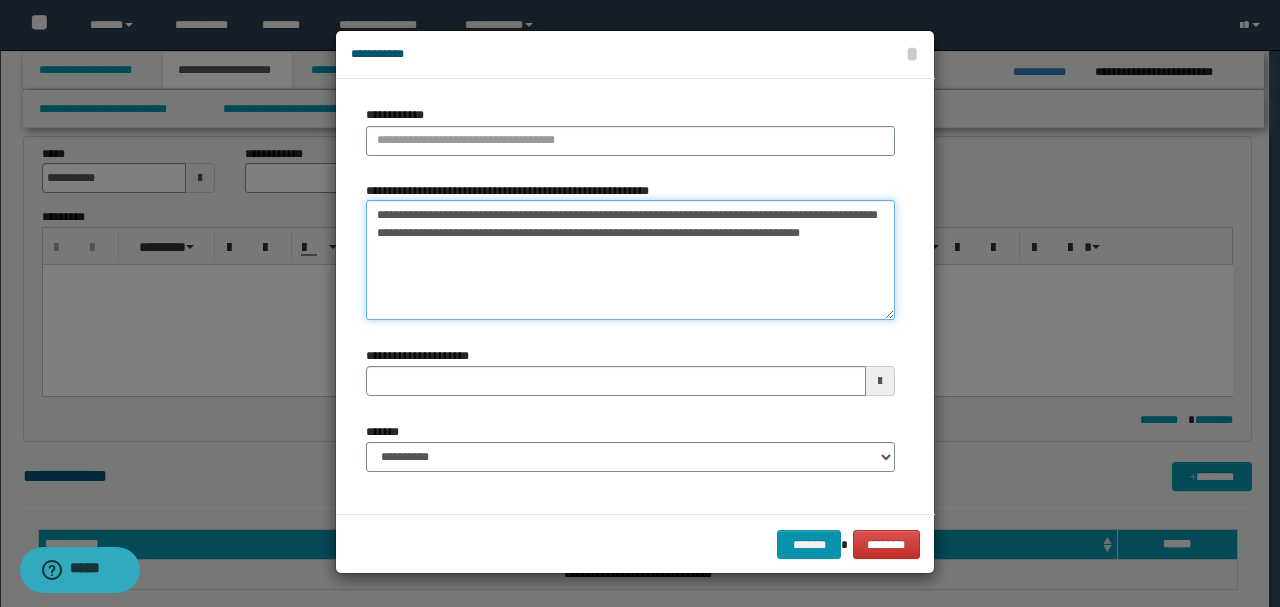 type on "**********" 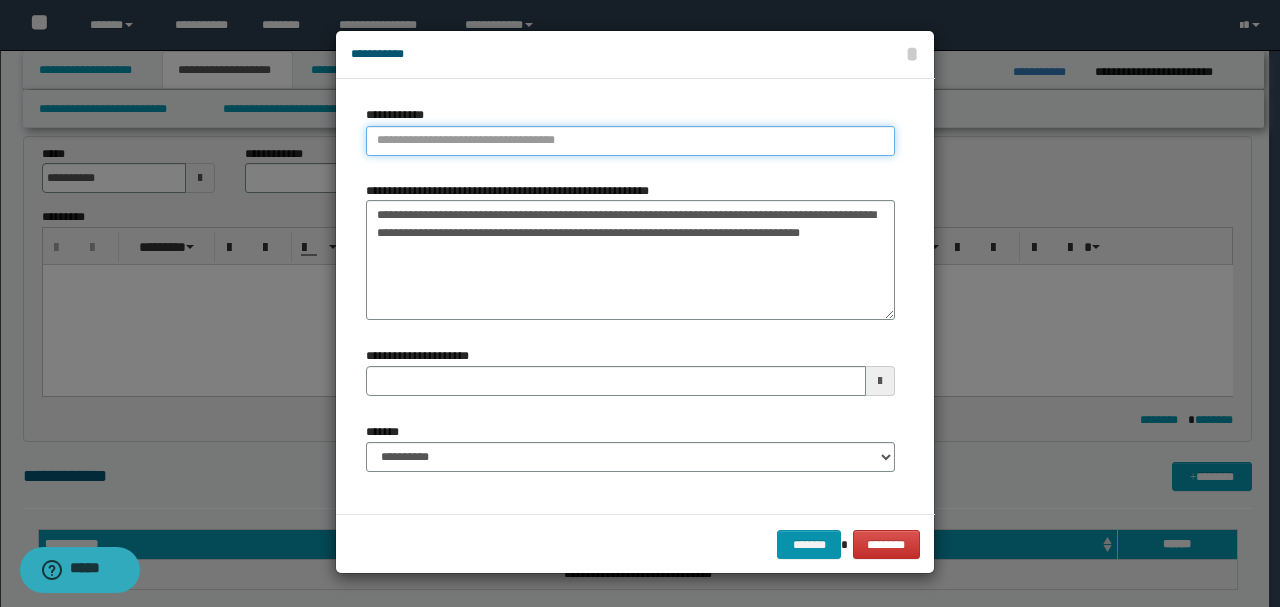click on "**********" at bounding box center (630, 141) 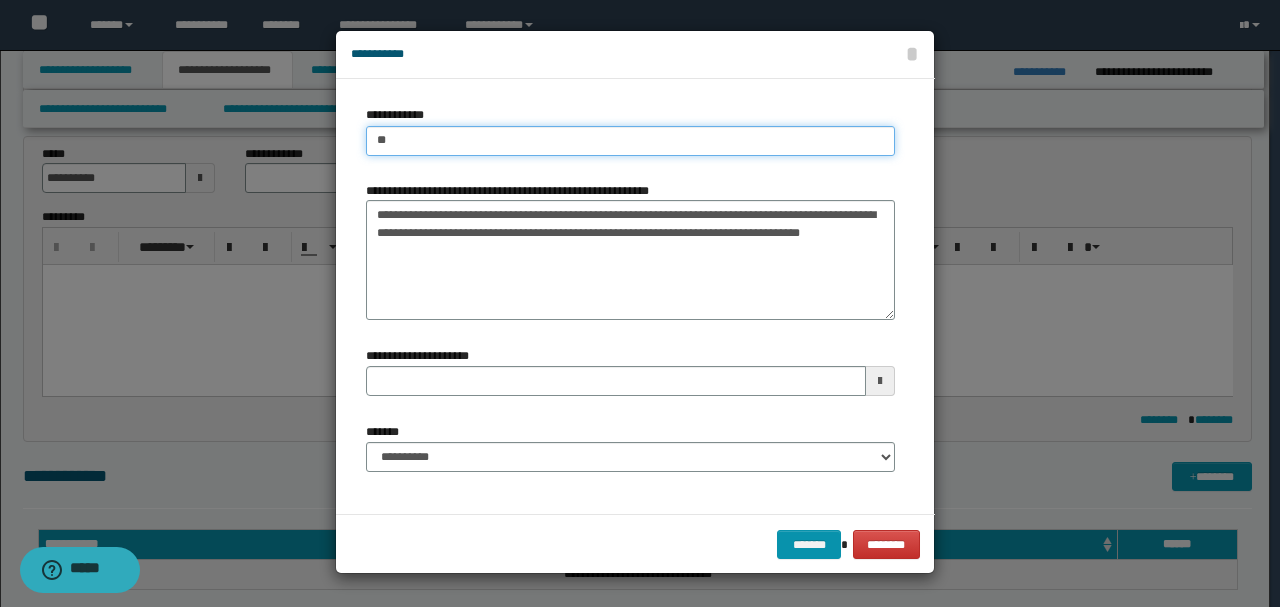 type on "***" 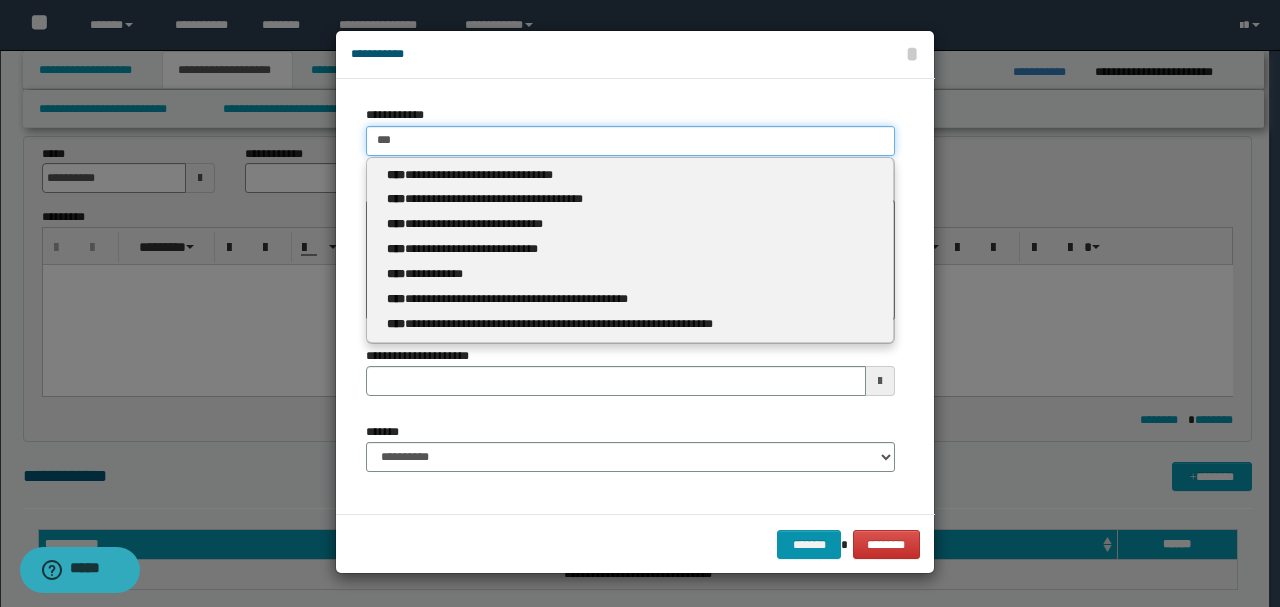 type on "***" 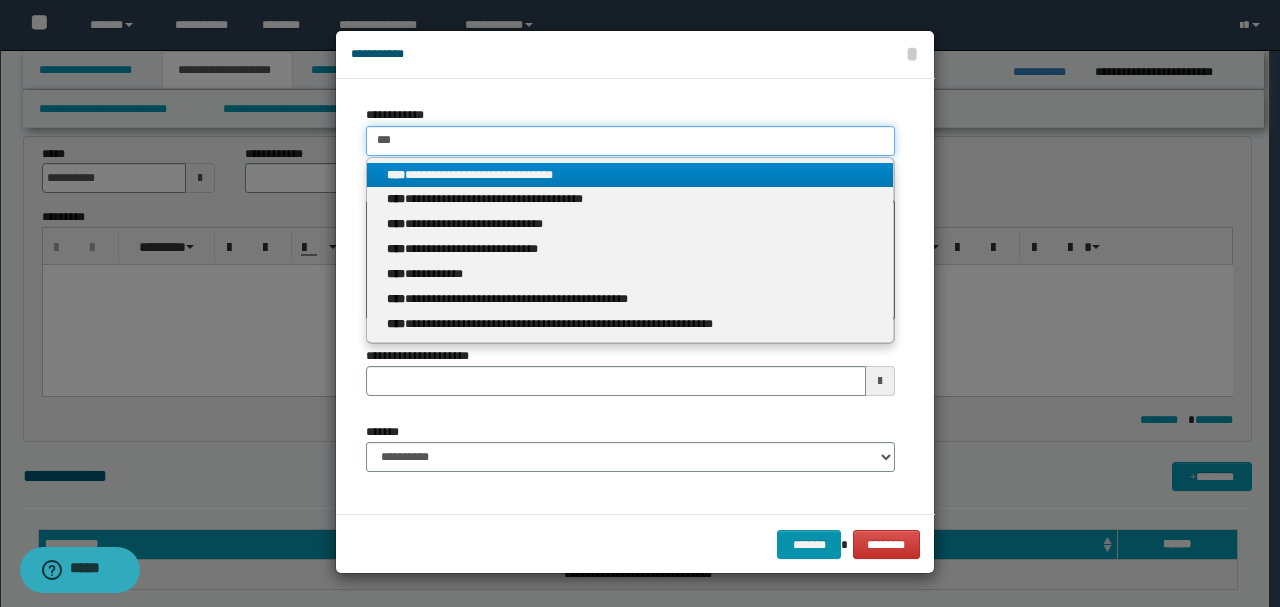 type on "***" 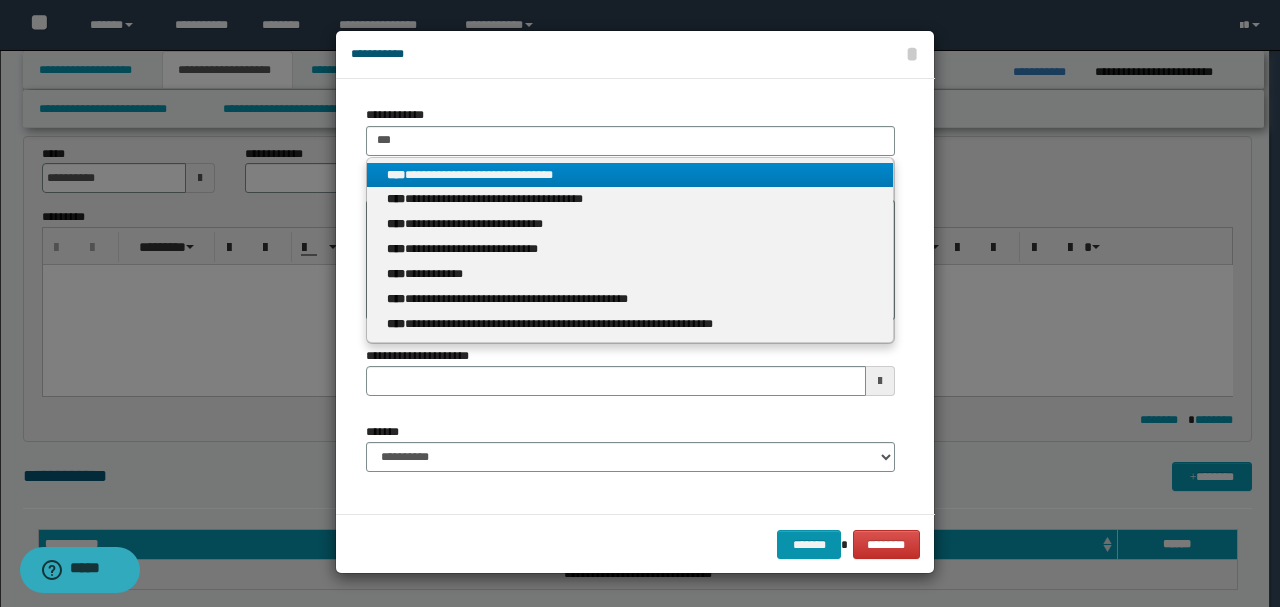 click on "****" at bounding box center (396, 175) 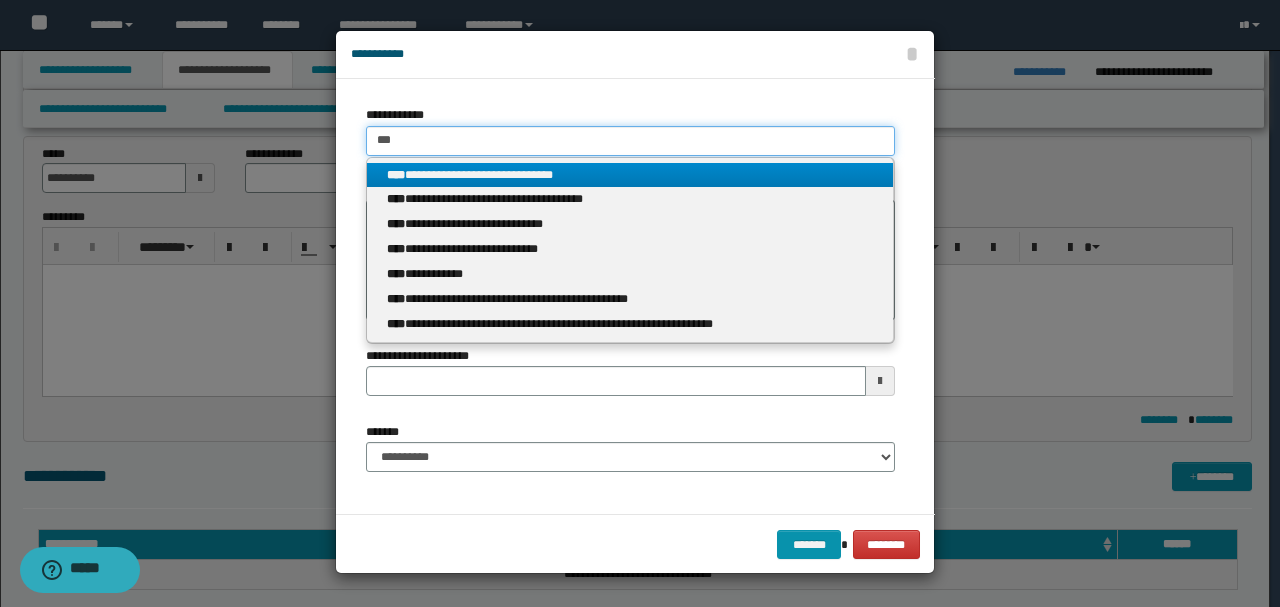 type 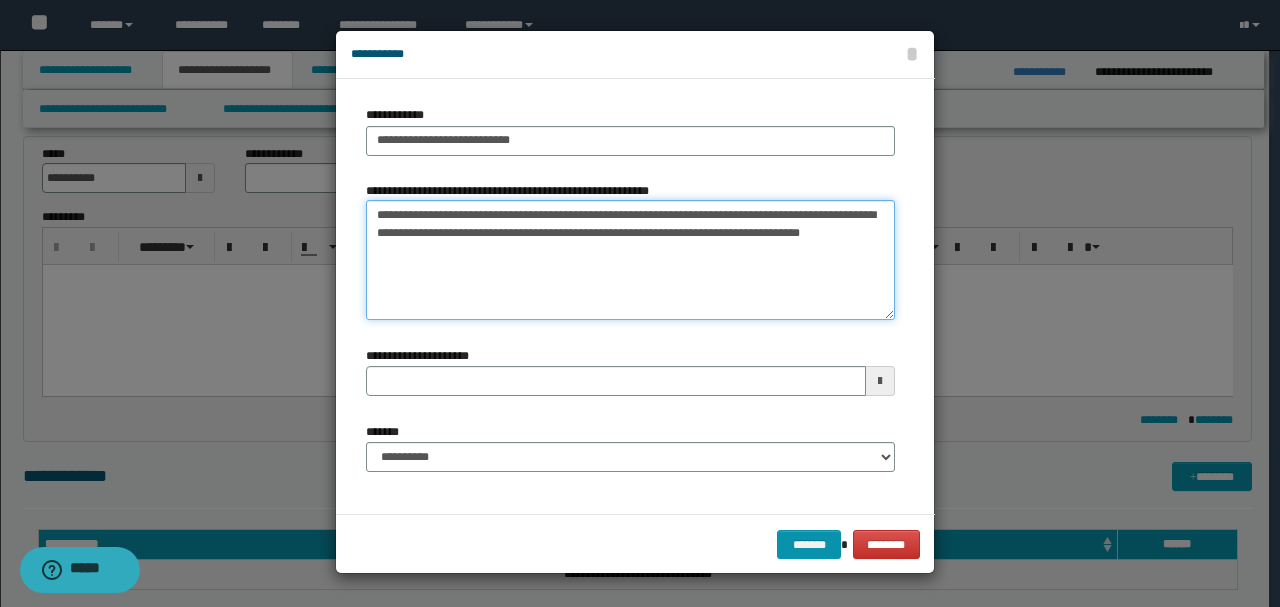 drag, startPoint x: 372, startPoint y: 212, endPoint x: 360, endPoint y: 216, distance: 12.649111 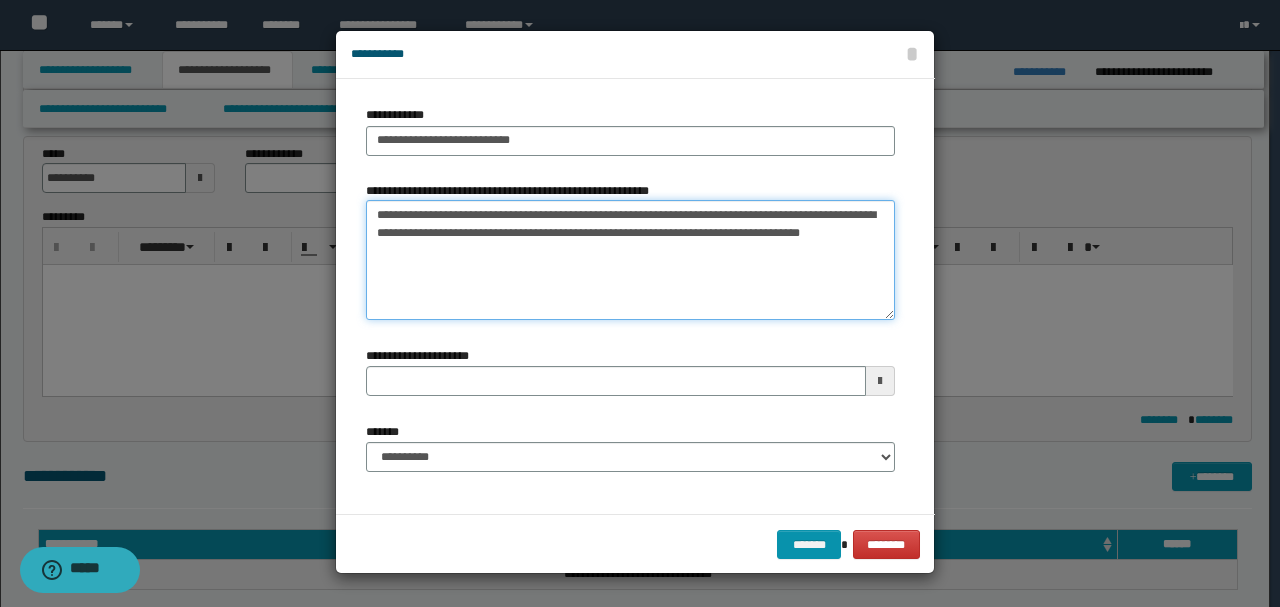 paste on "**********" 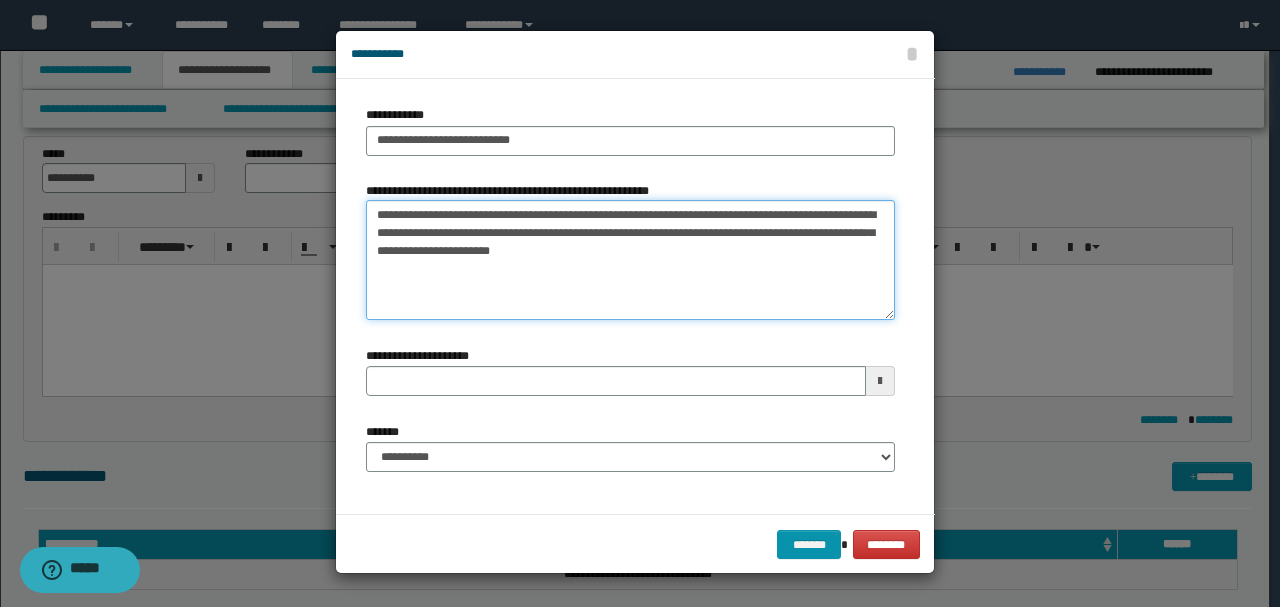 click on "**********" at bounding box center (630, 260) 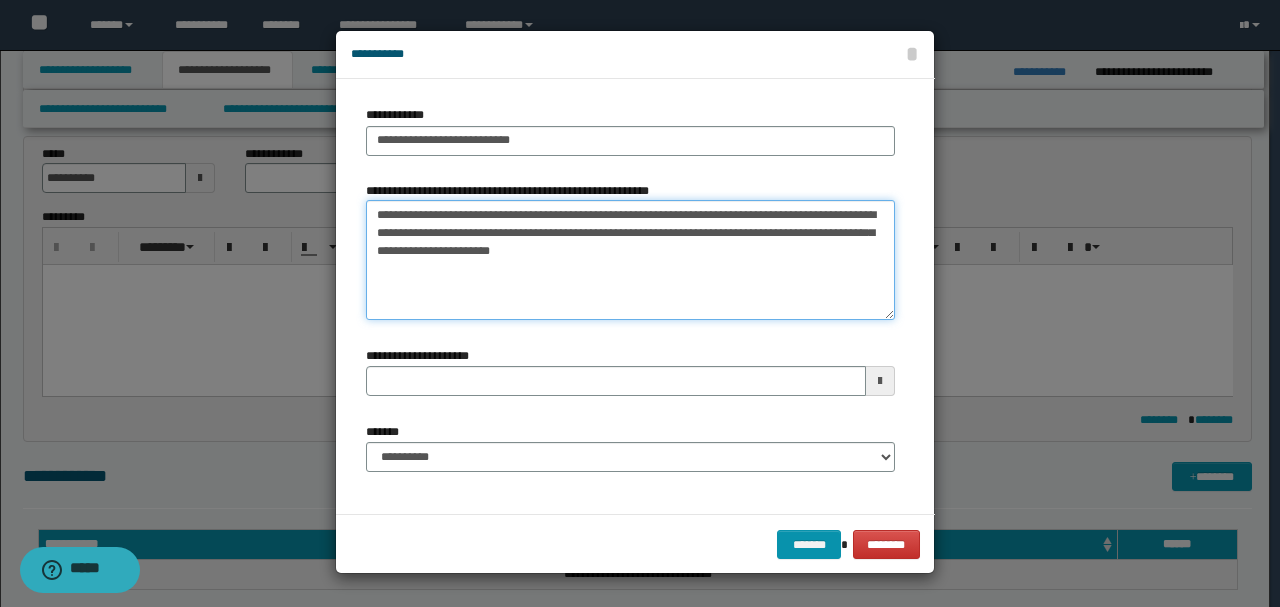 click on "**********" at bounding box center (630, 260) 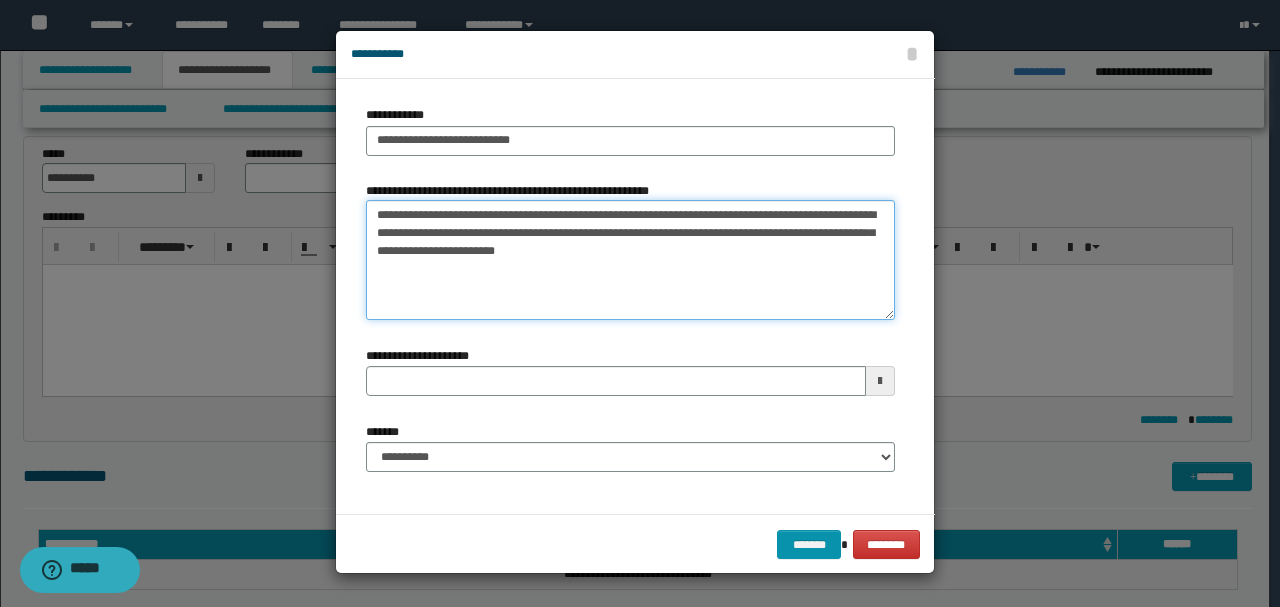 drag, startPoint x: 586, startPoint y: 216, endPoint x: 628, endPoint y: 285, distance: 80.77747 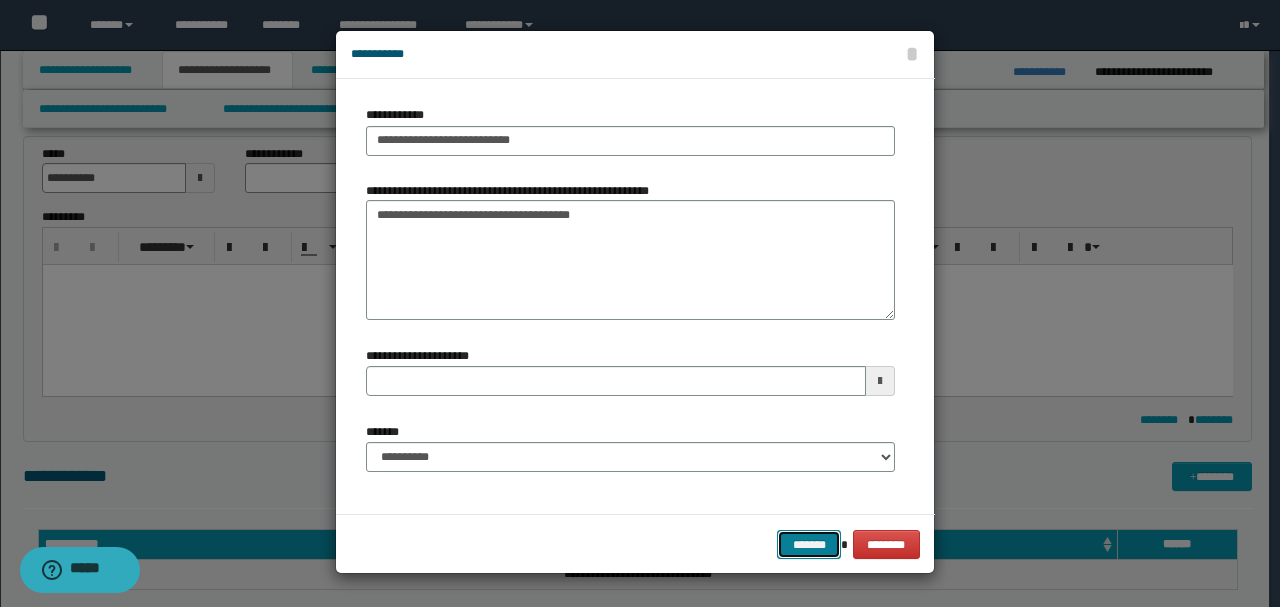click on "*******" at bounding box center [809, 544] 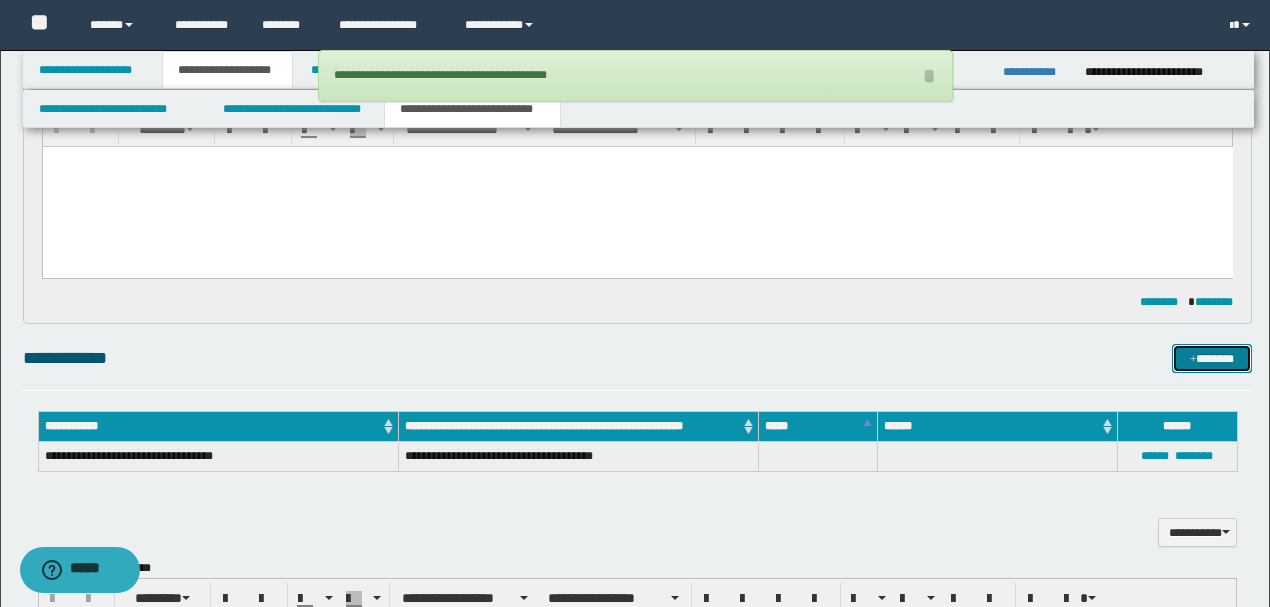 scroll, scrollTop: 800, scrollLeft: 0, axis: vertical 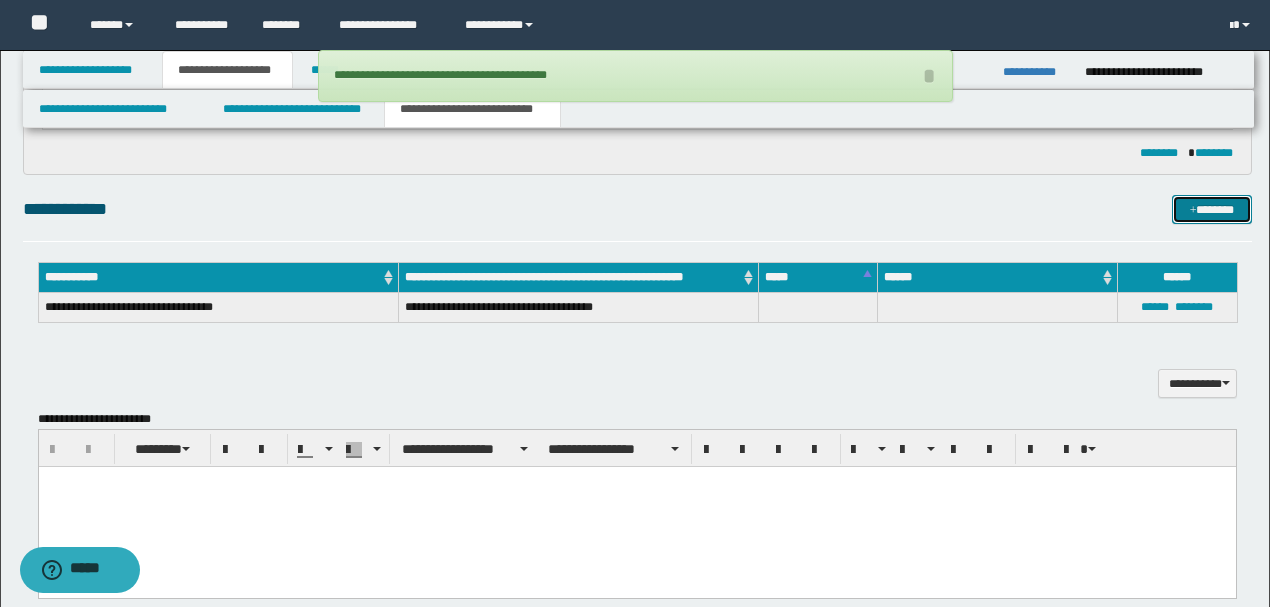 click at bounding box center (1193, 211) 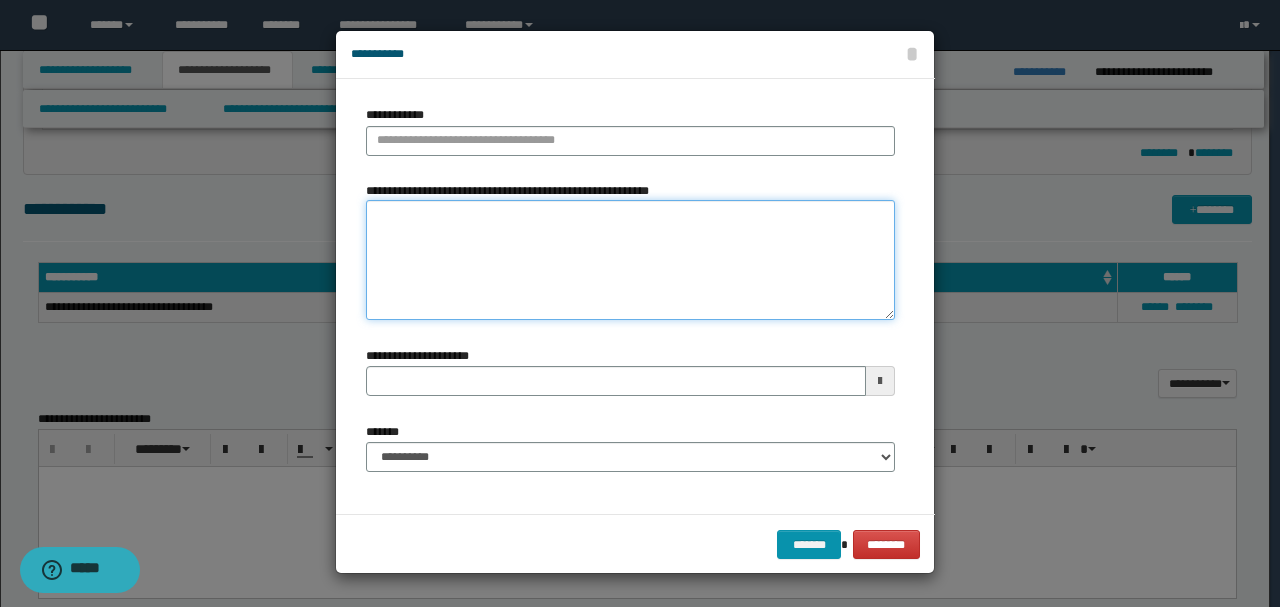 click on "**********" at bounding box center [630, 260] 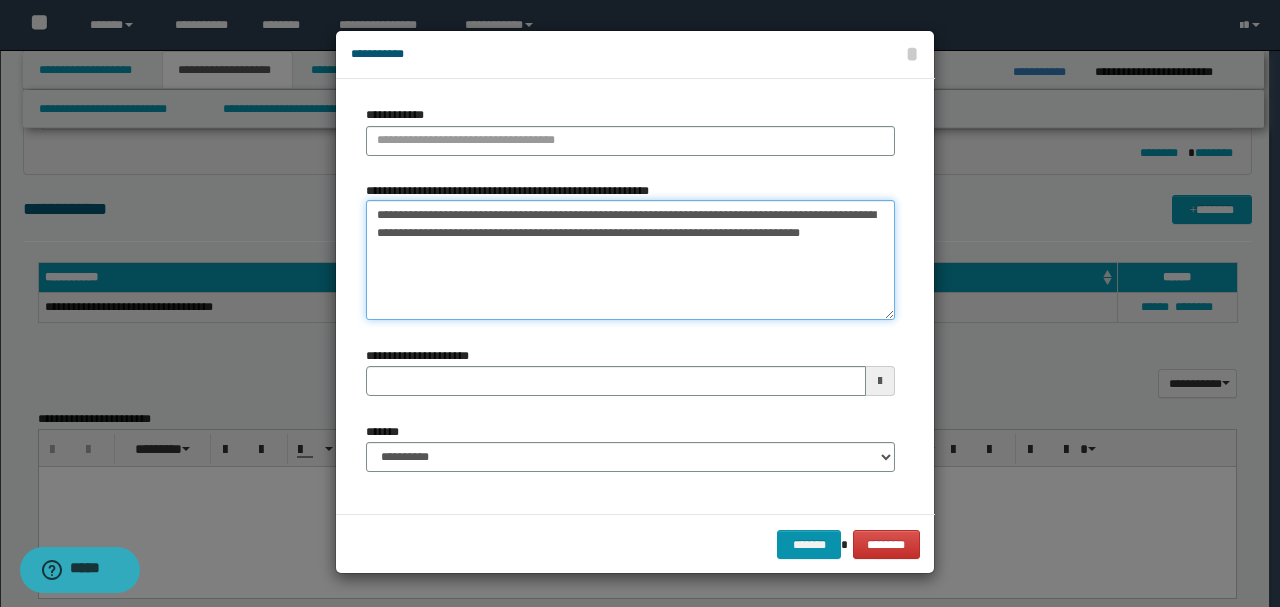 type 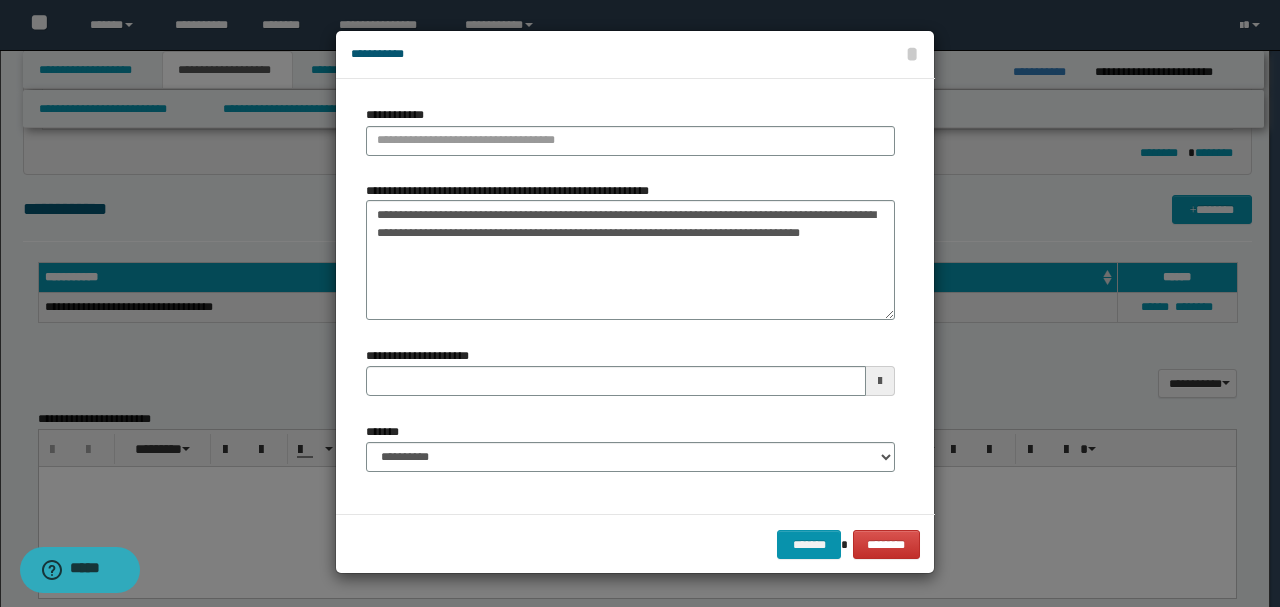 click at bounding box center (640, 303) 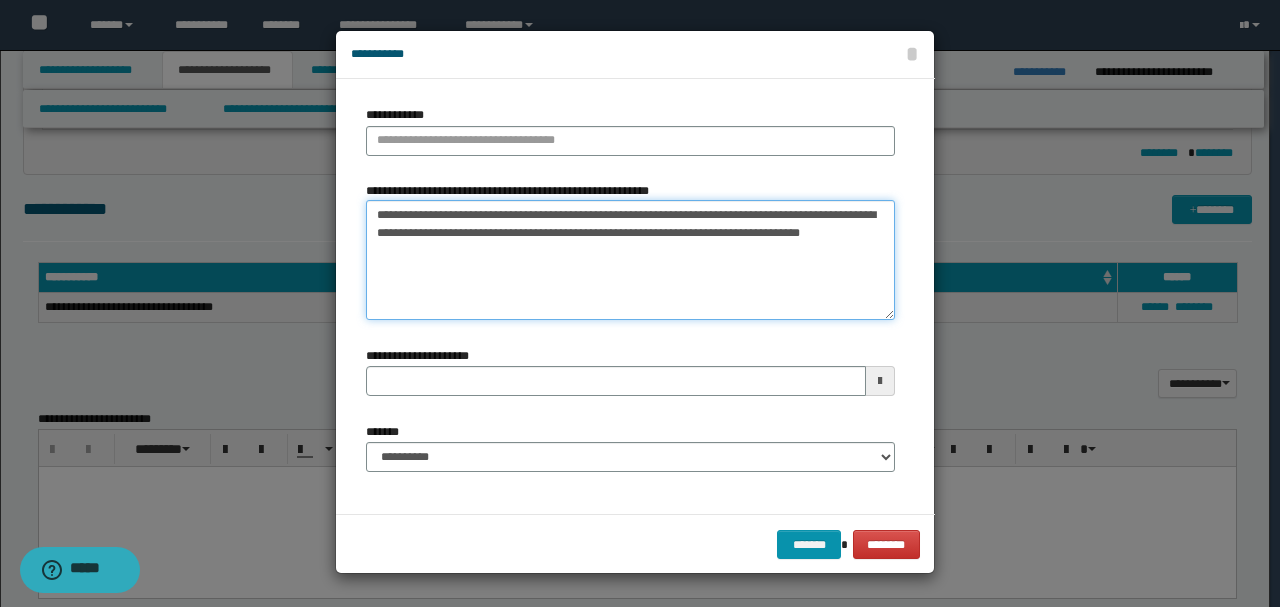 drag, startPoint x: 588, startPoint y: 213, endPoint x: 888, endPoint y: 211, distance: 300.00665 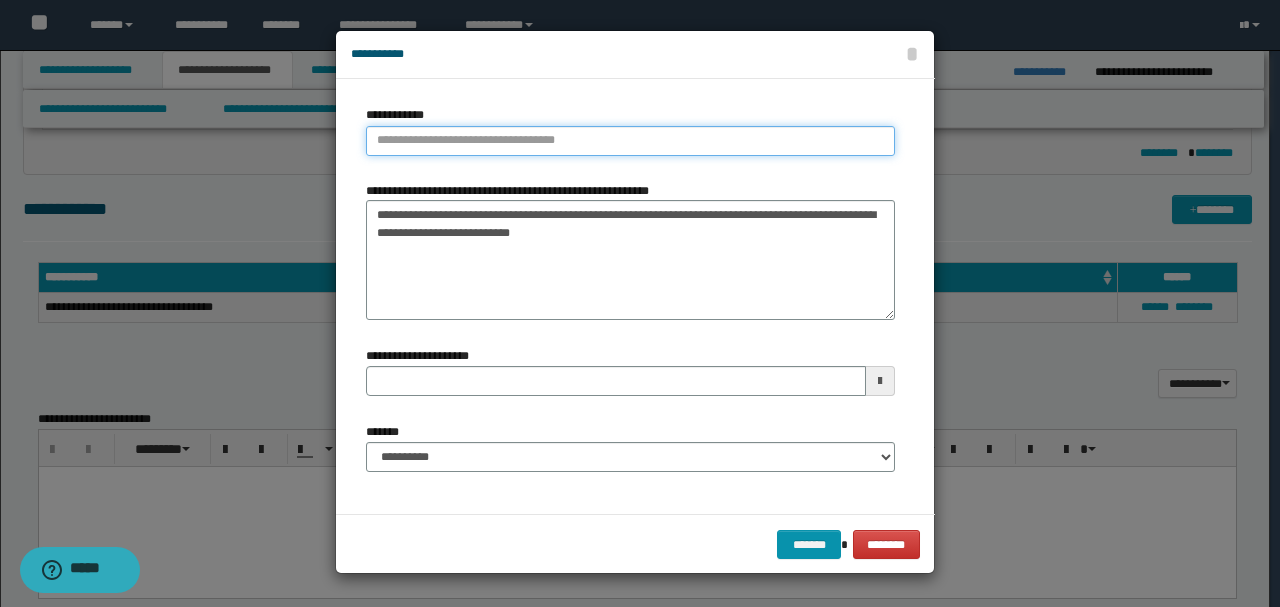 type 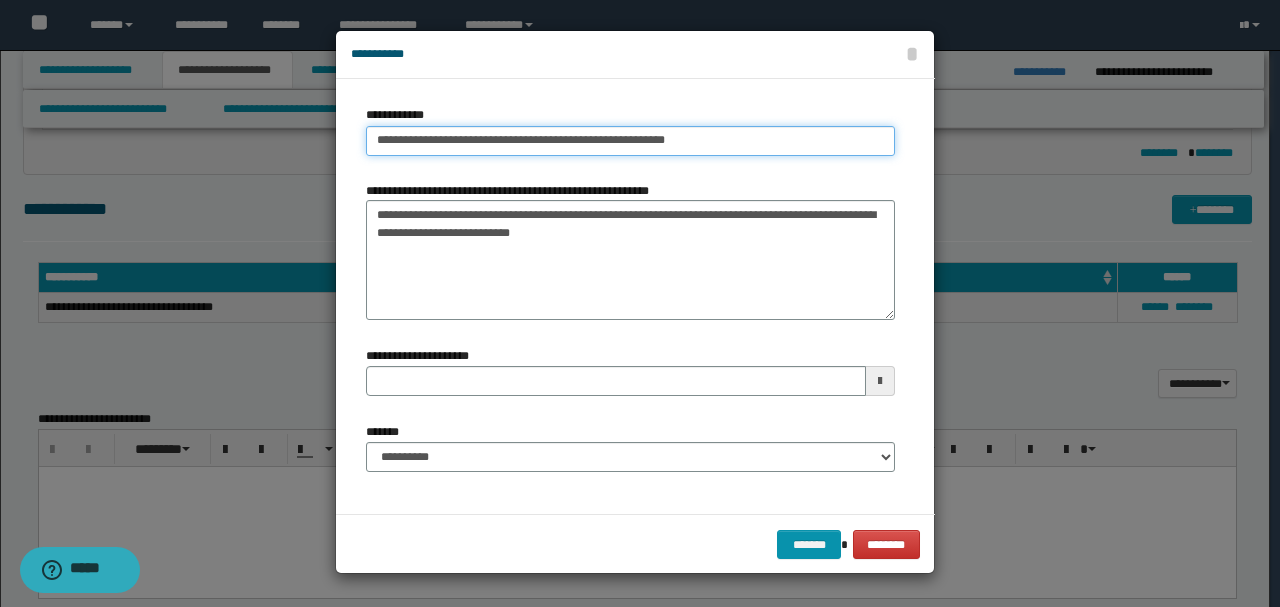 type on "**********" 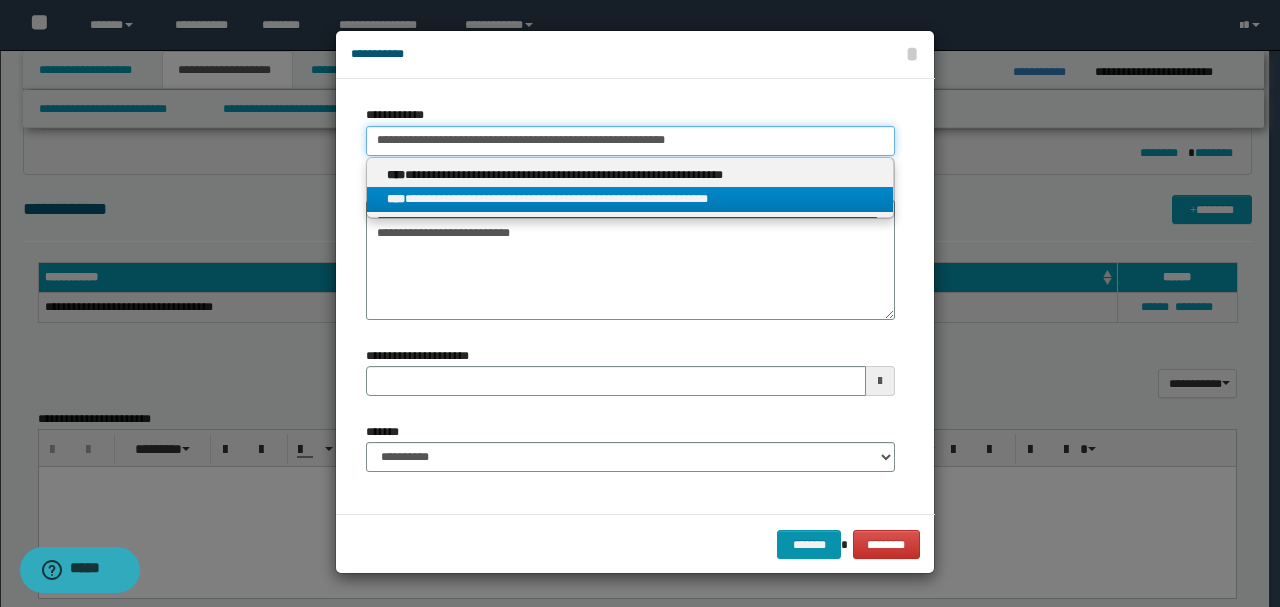 type on "**********" 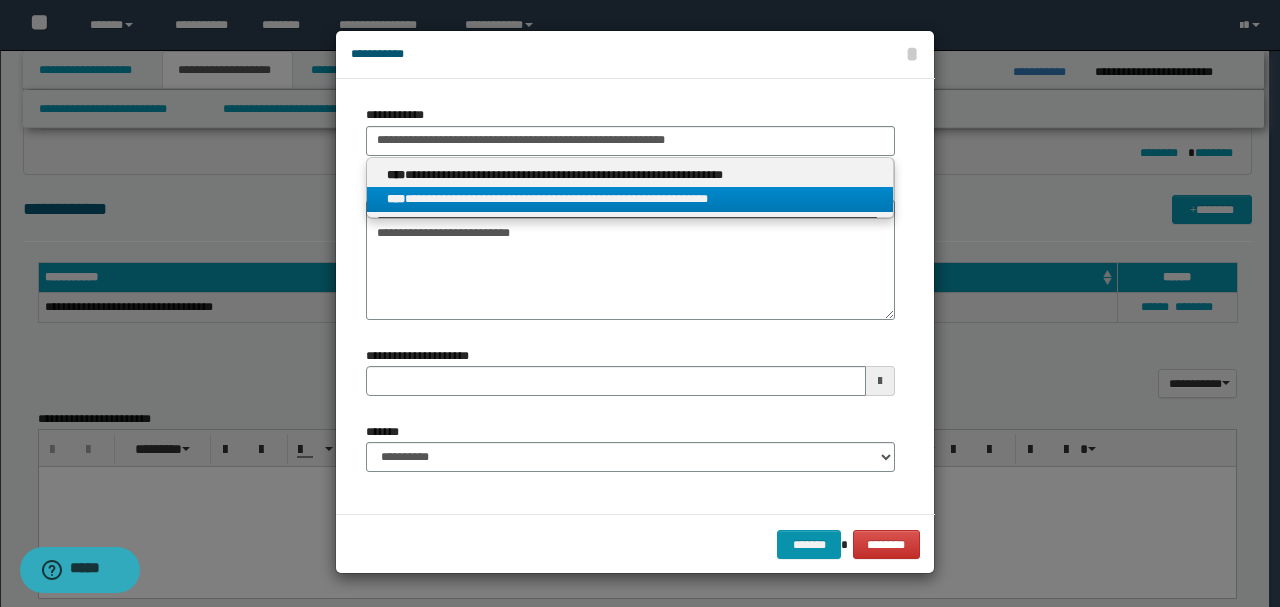 click on "****" at bounding box center [396, 199] 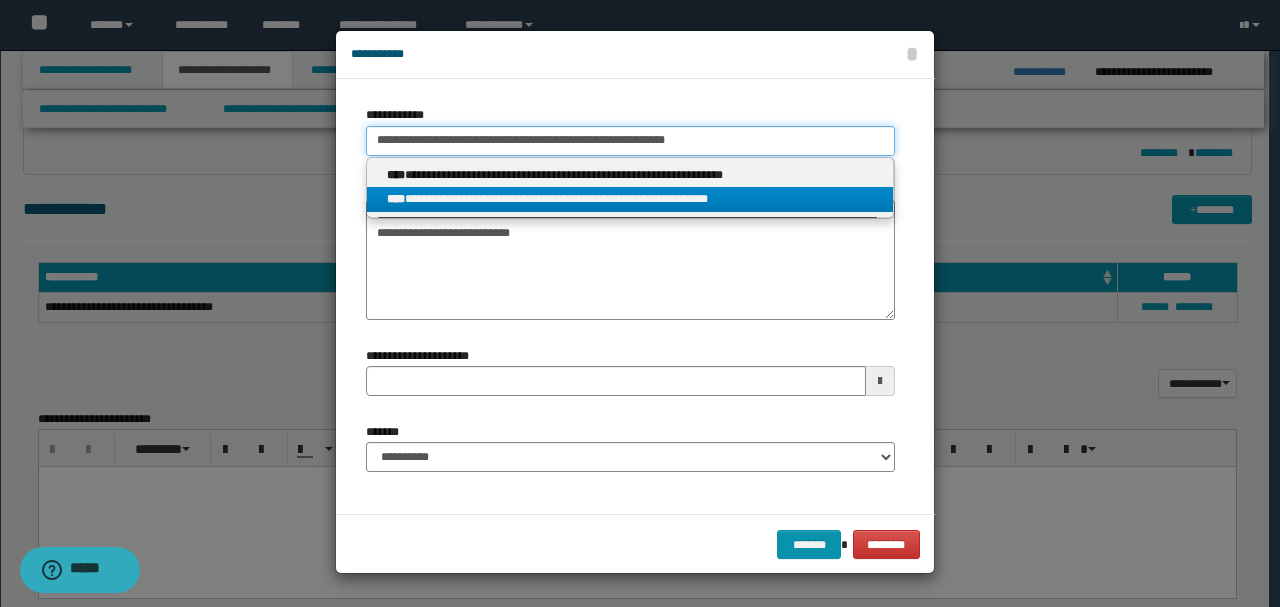 type 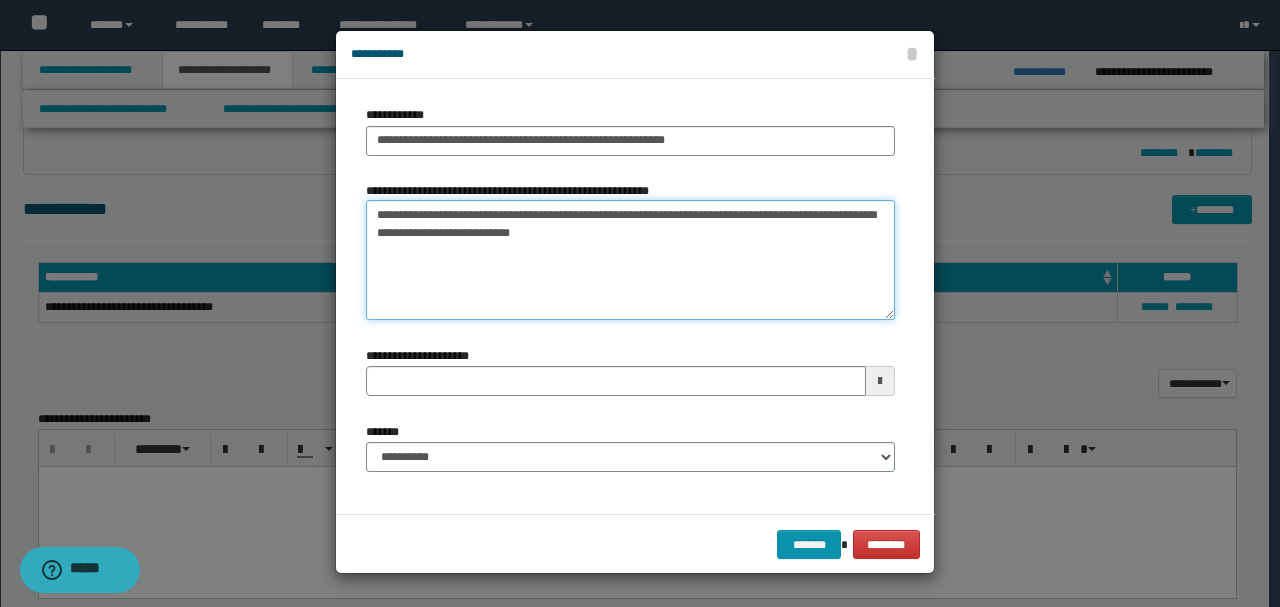 click on "**********" at bounding box center (630, 260) 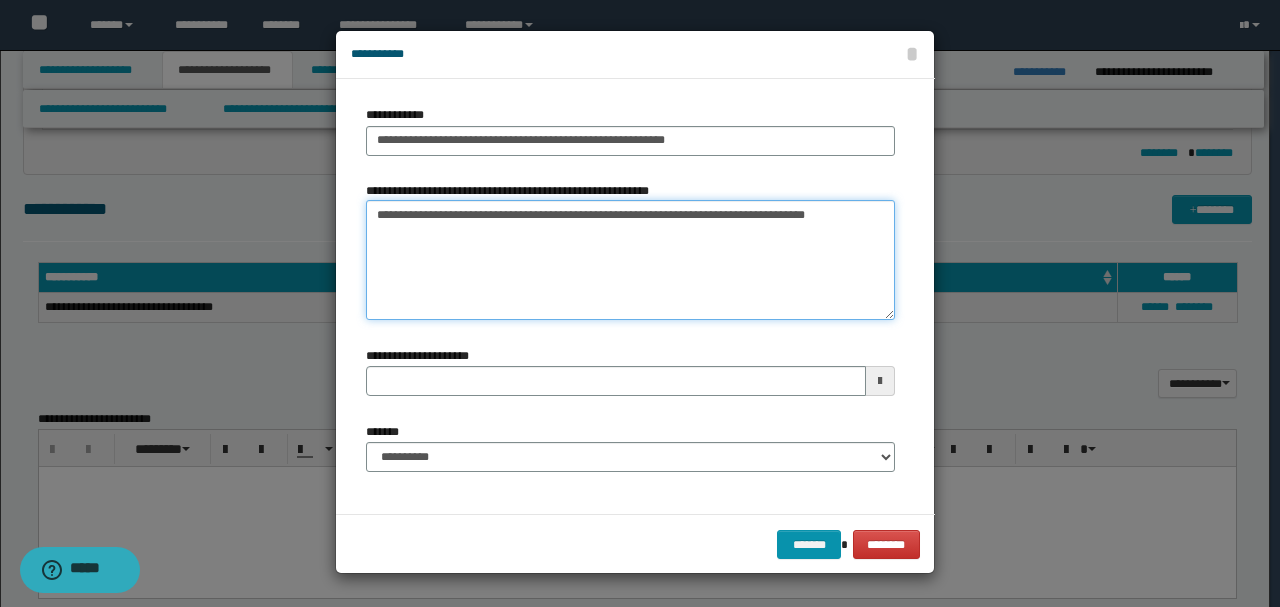 click on "**********" at bounding box center [630, 260] 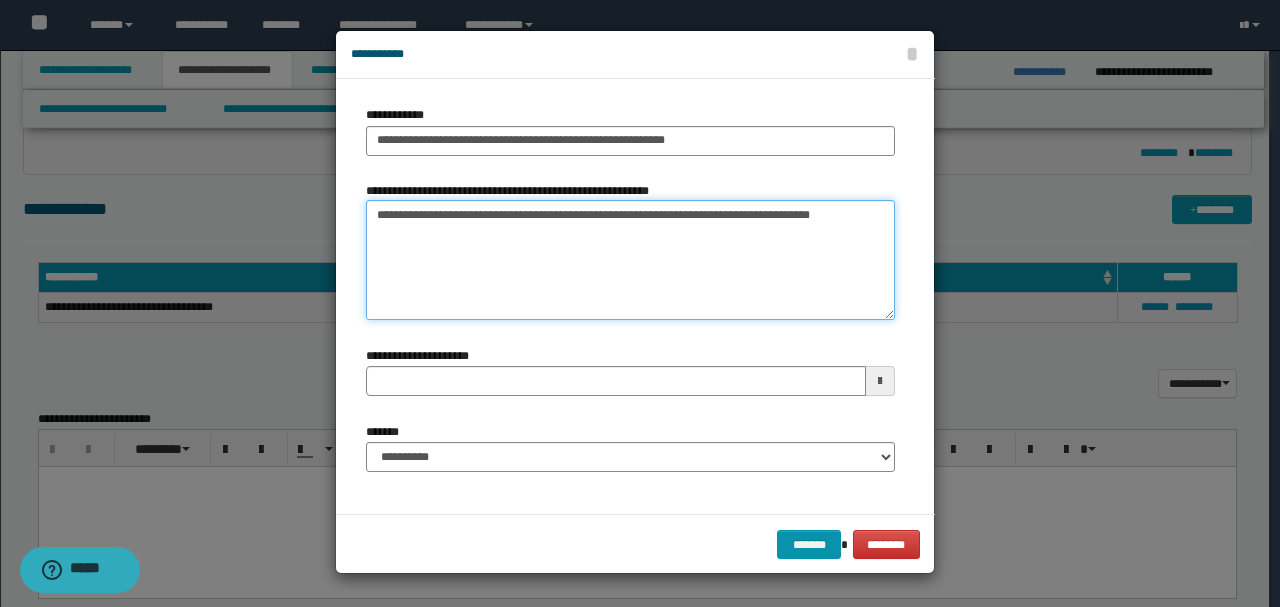 drag, startPoint x: 472, startPoint y: 216, endPoint x: 1266, endPoint y: 214, distance: 794.0025 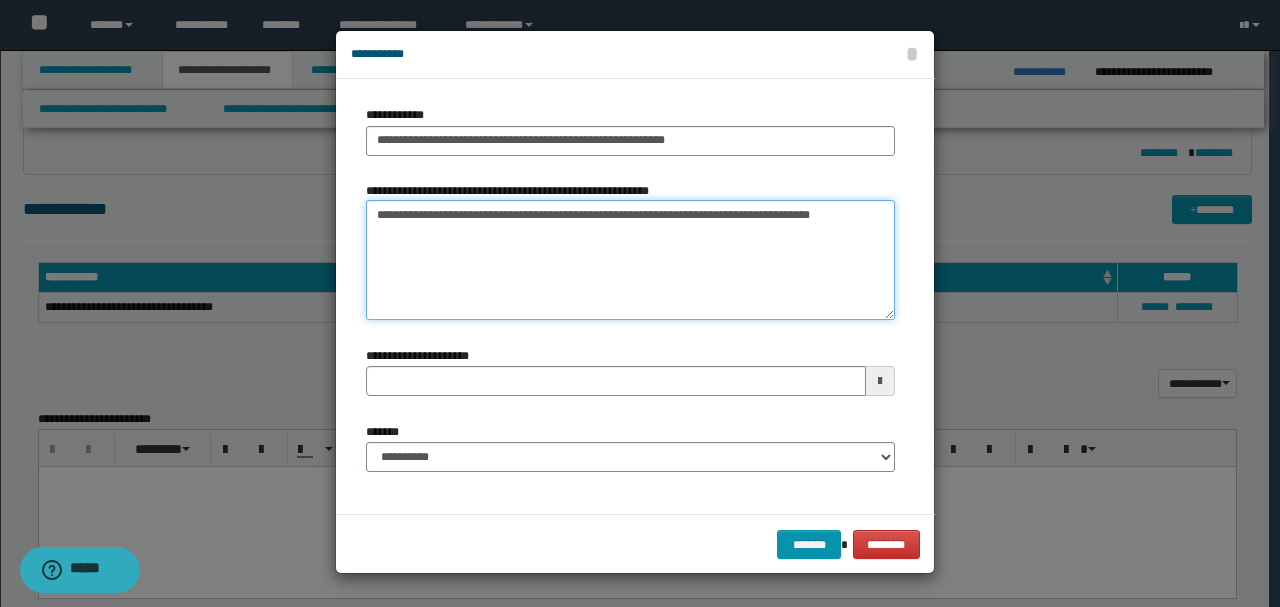 type on "**********" 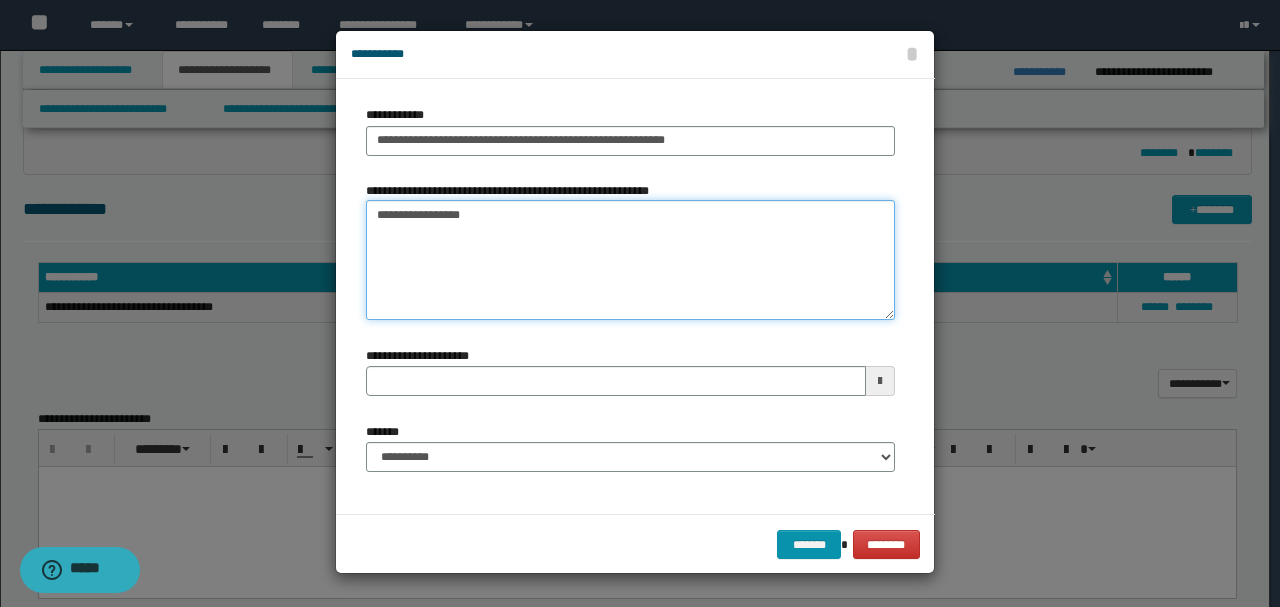 type 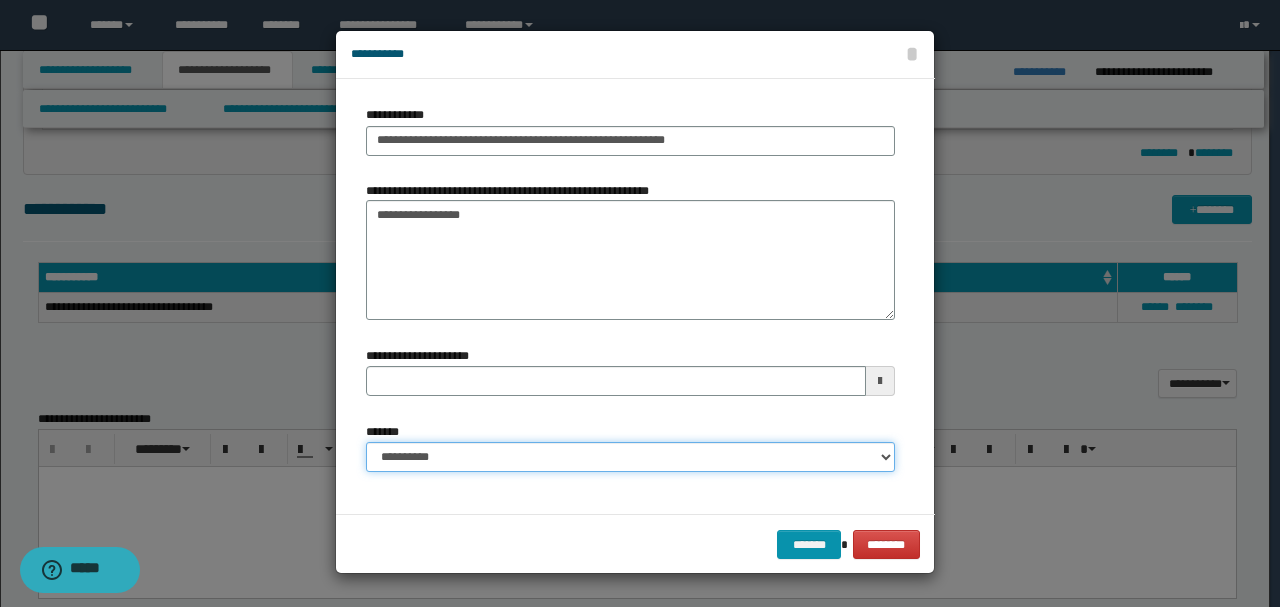click on "**********" at bounding box center [630, 457] 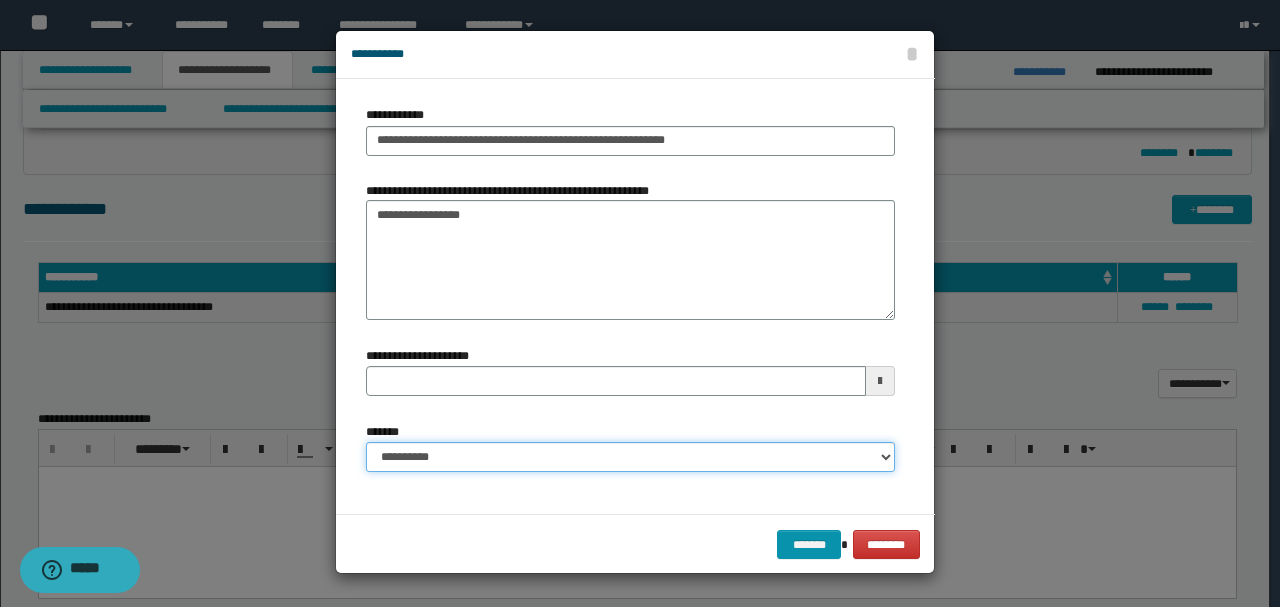 select on "*" 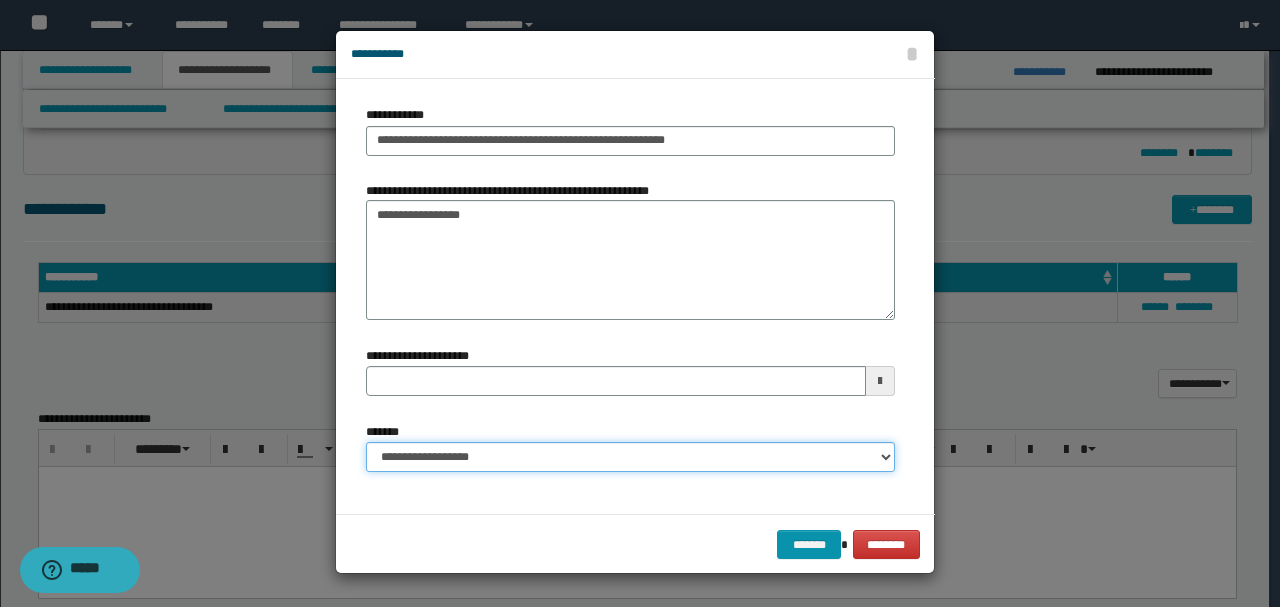 click on "**********" at bounding box center (630, 457) 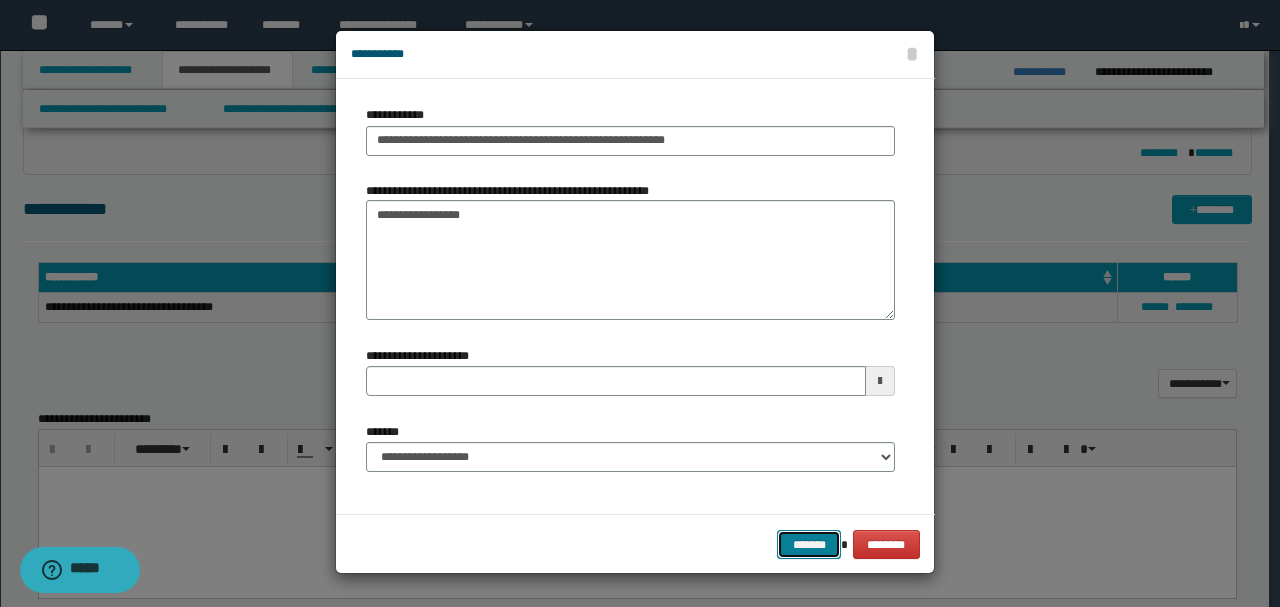 click on "*******" at bounding box center (809, 544) 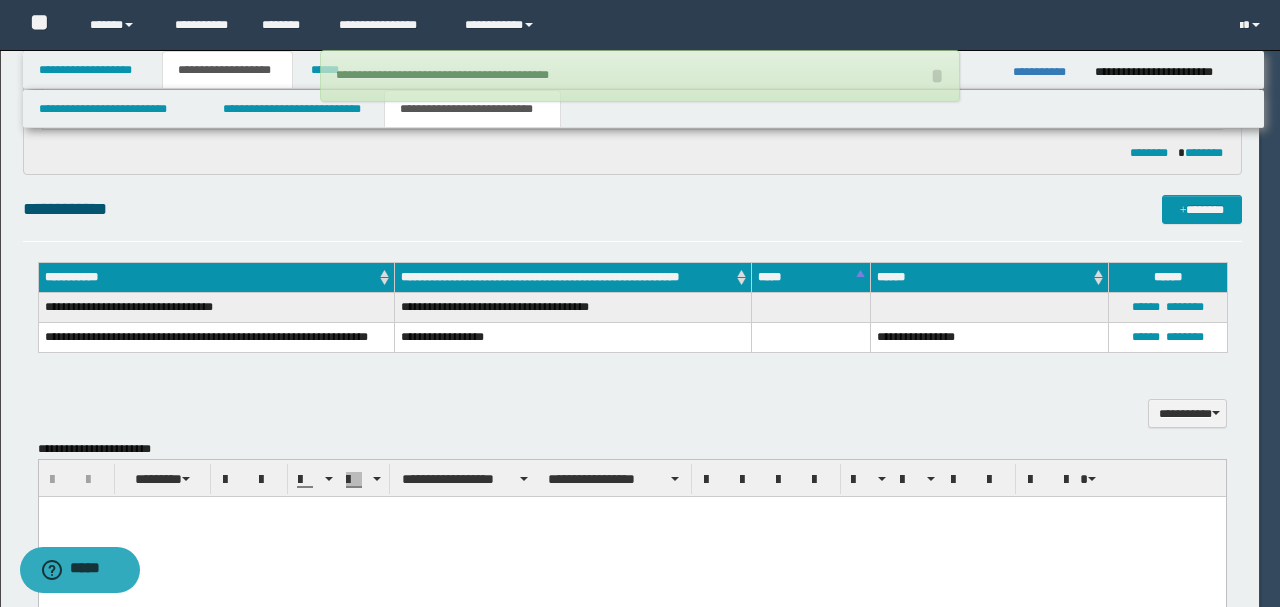 type 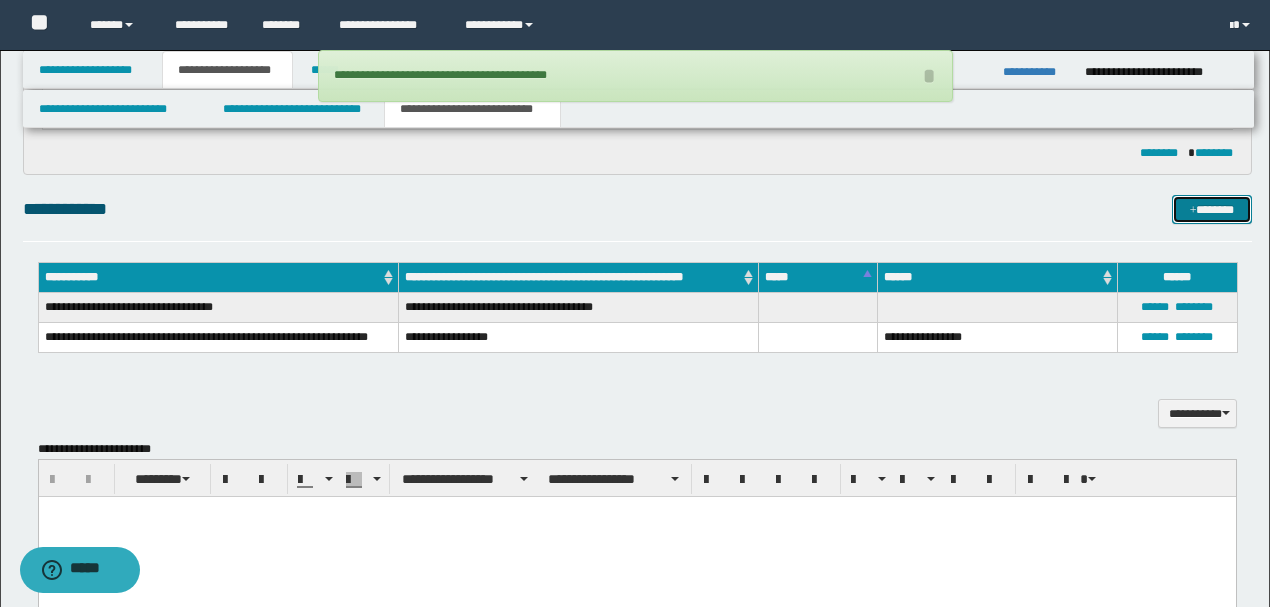 click on "*******" at bounding box center [1211, 209] 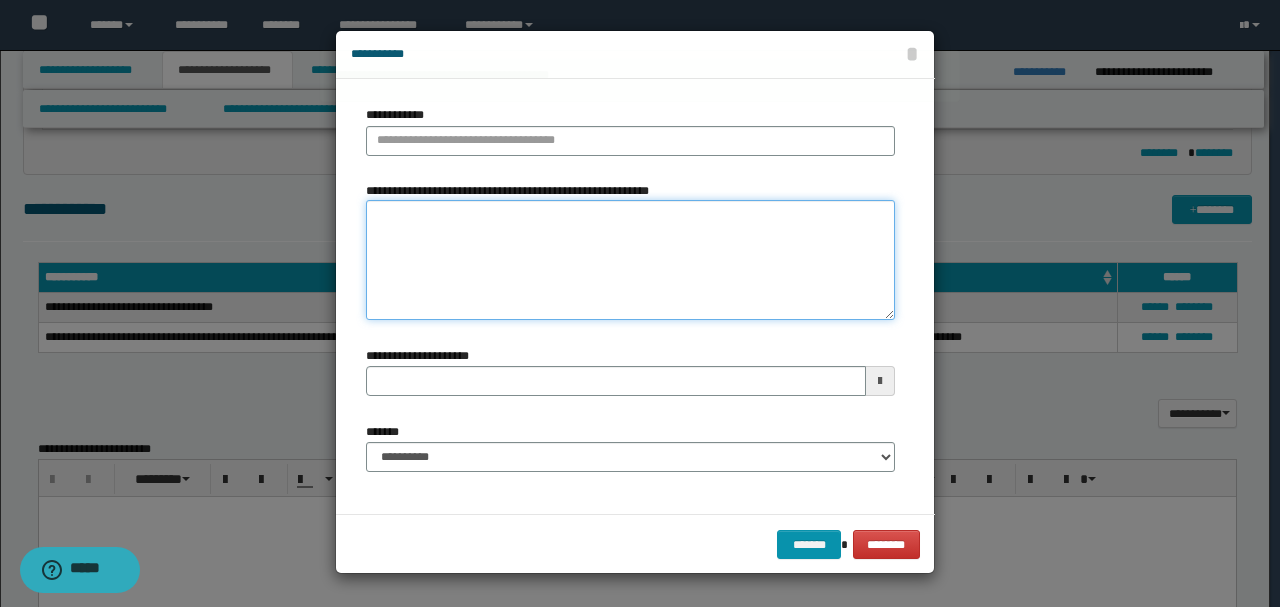 click on "**********" at bounding box center (630, 260) 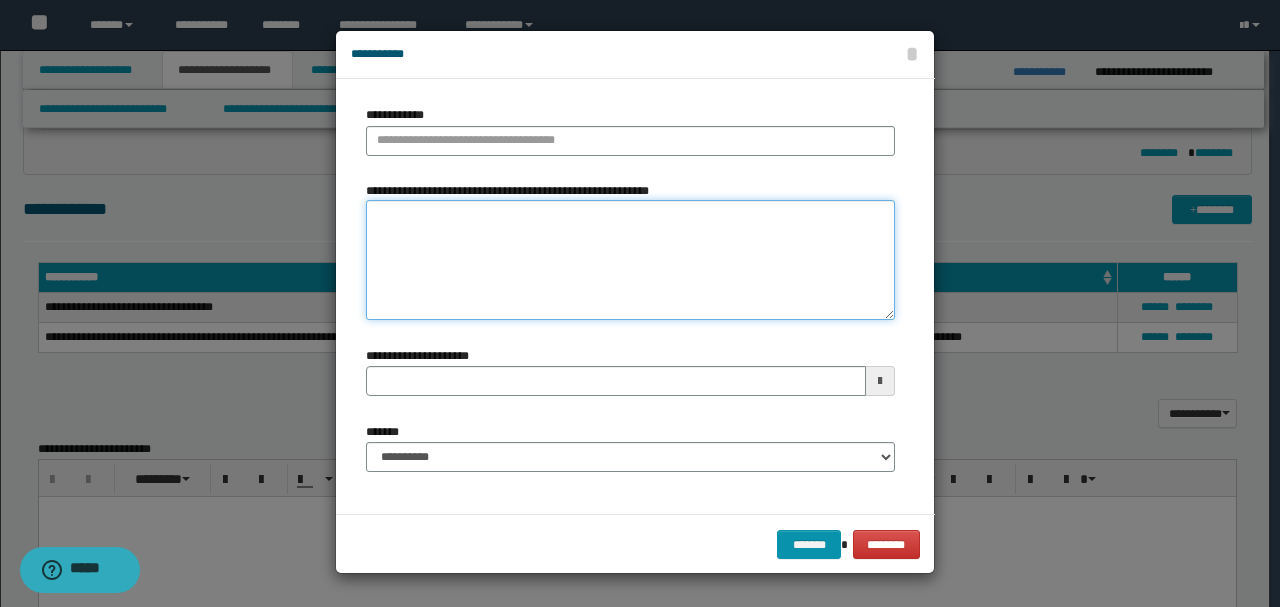 paste on "**********" 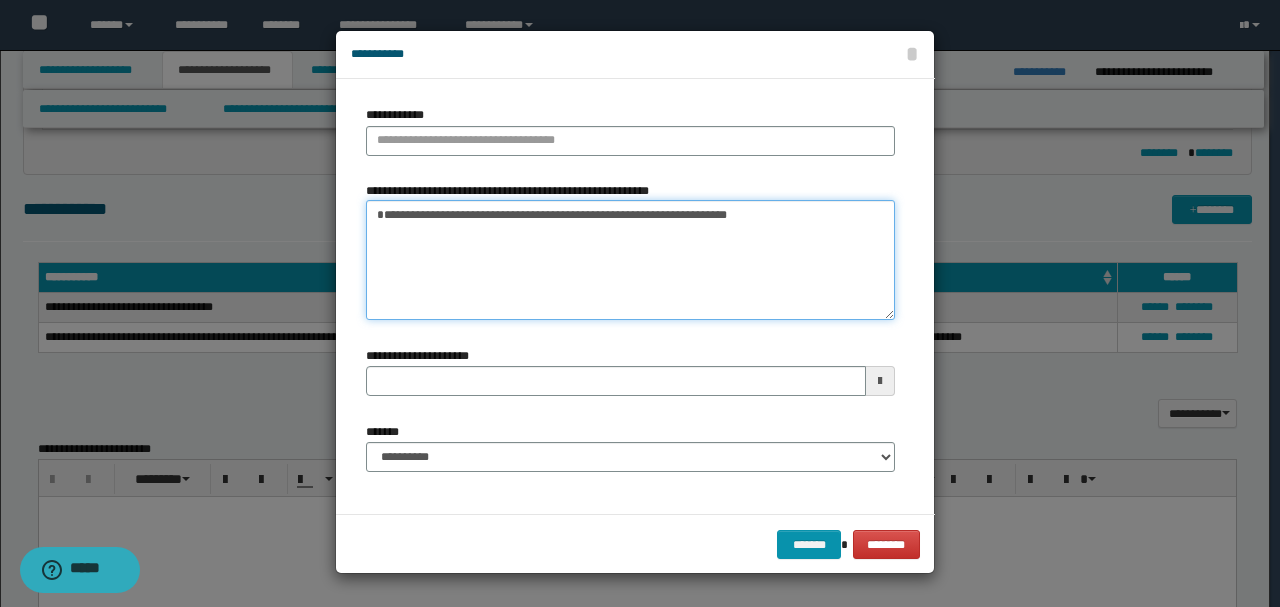 type on "**********" 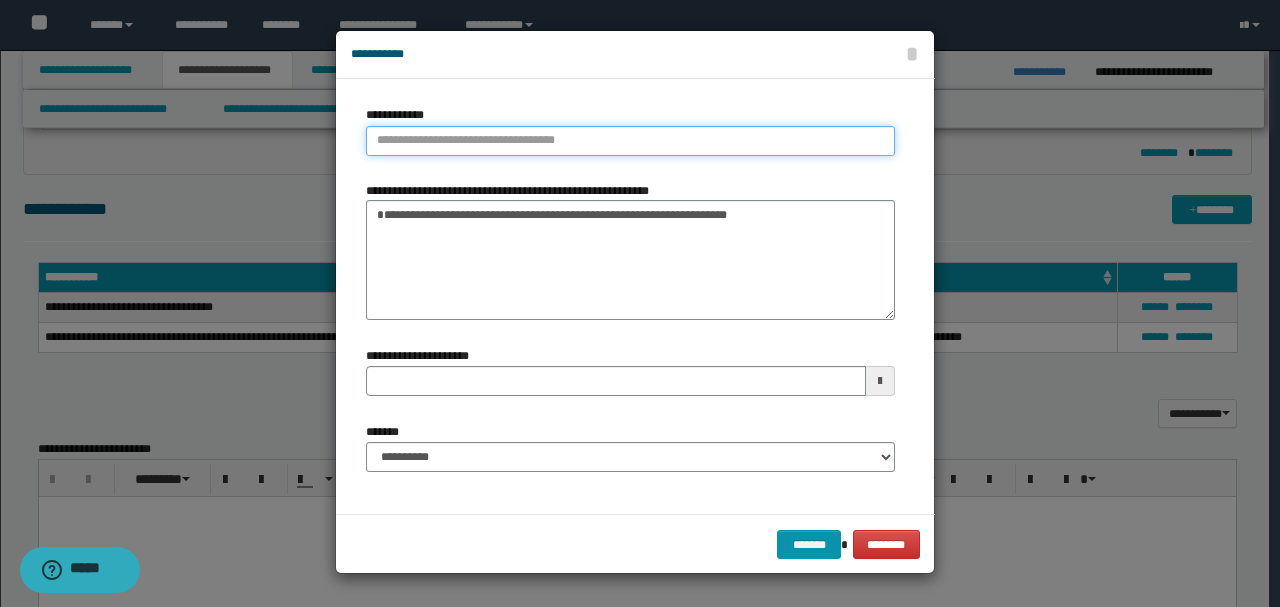 type on "**********" 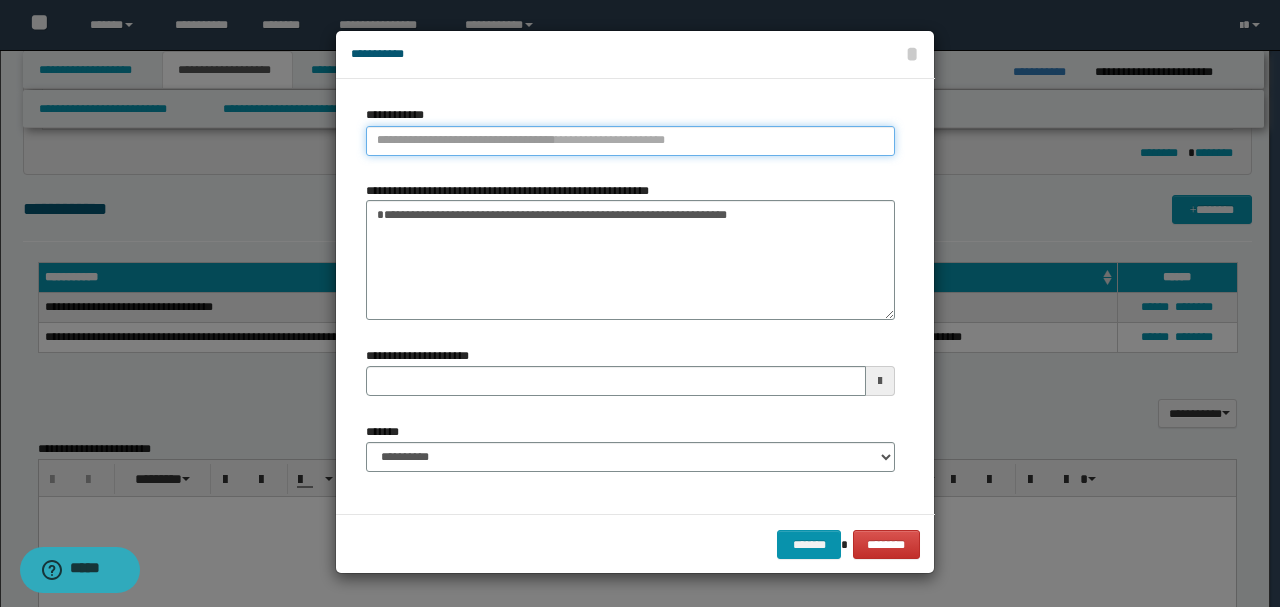 click on "**********" at bounding box center (630, 141) 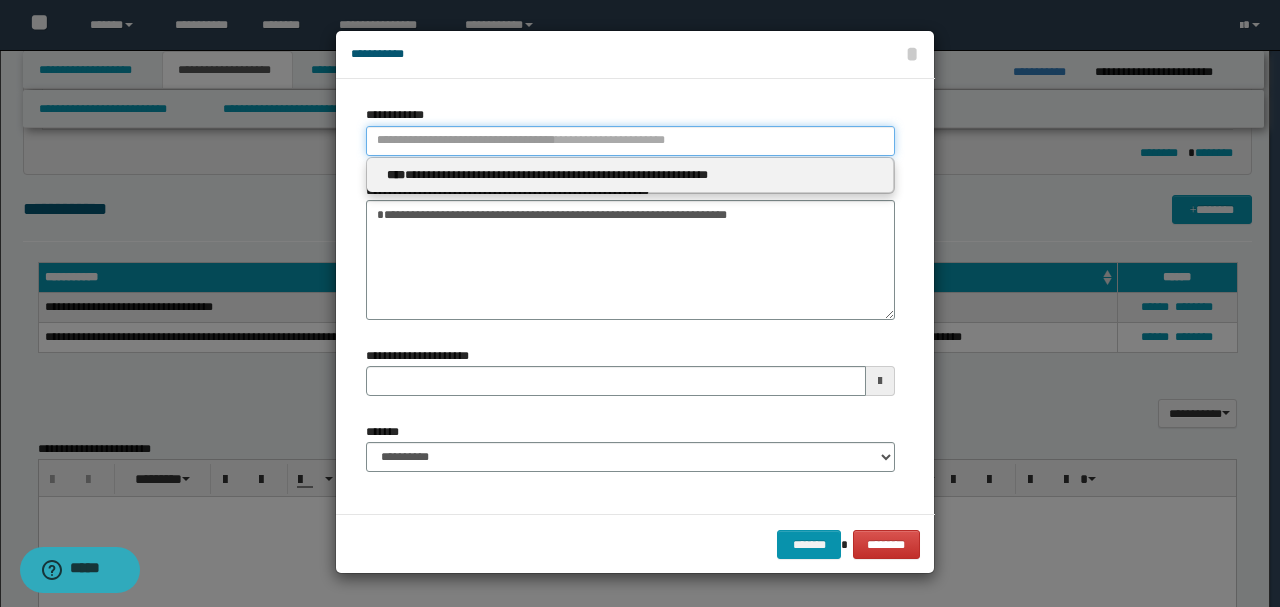 type 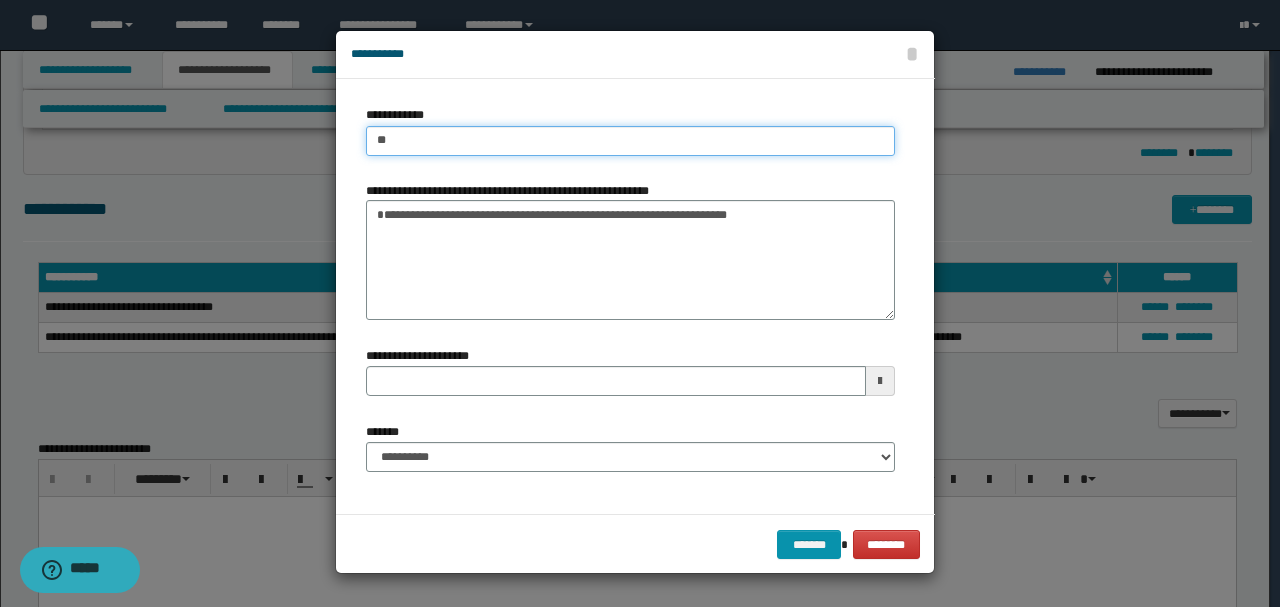 type on "***" 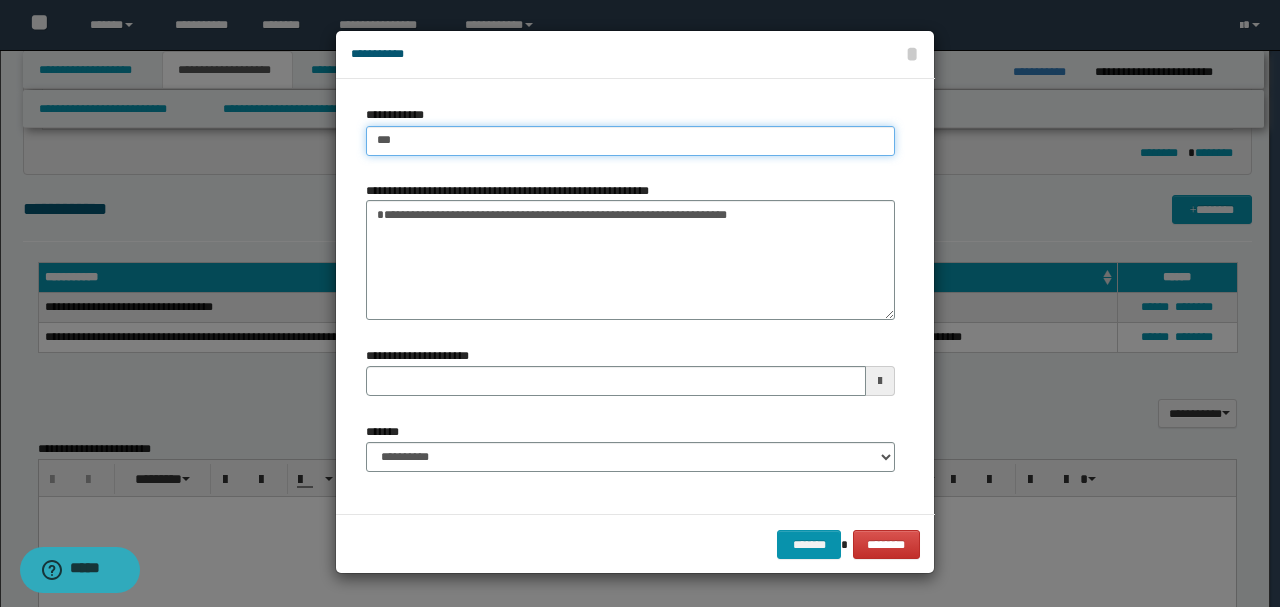 type on "***" 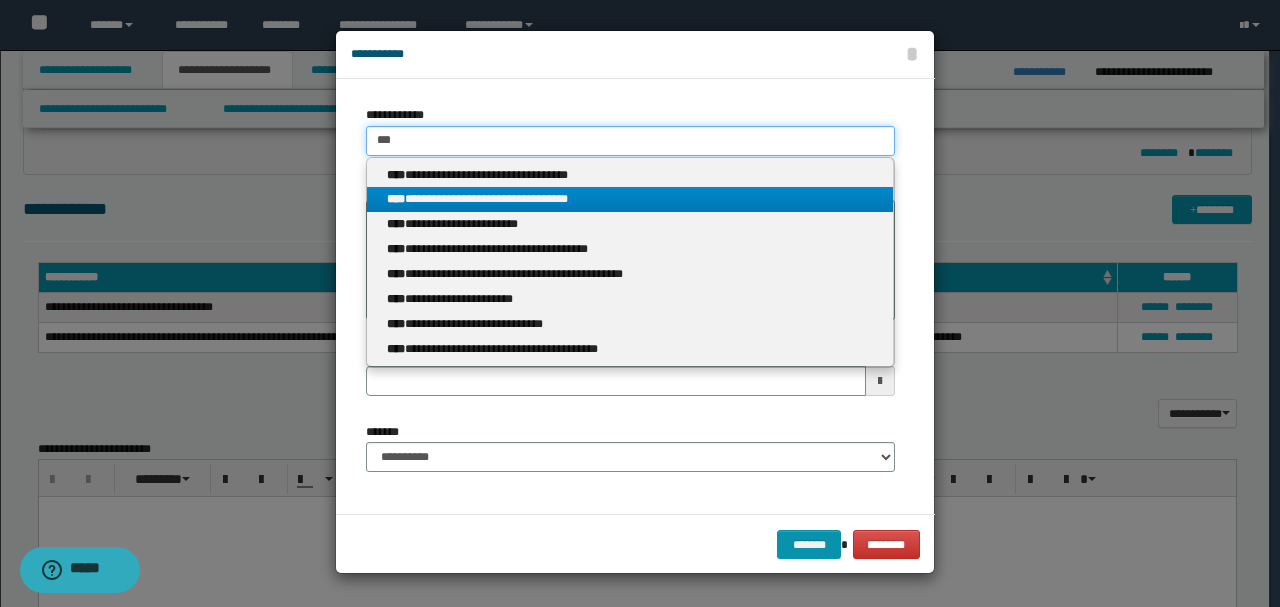 type on "***" 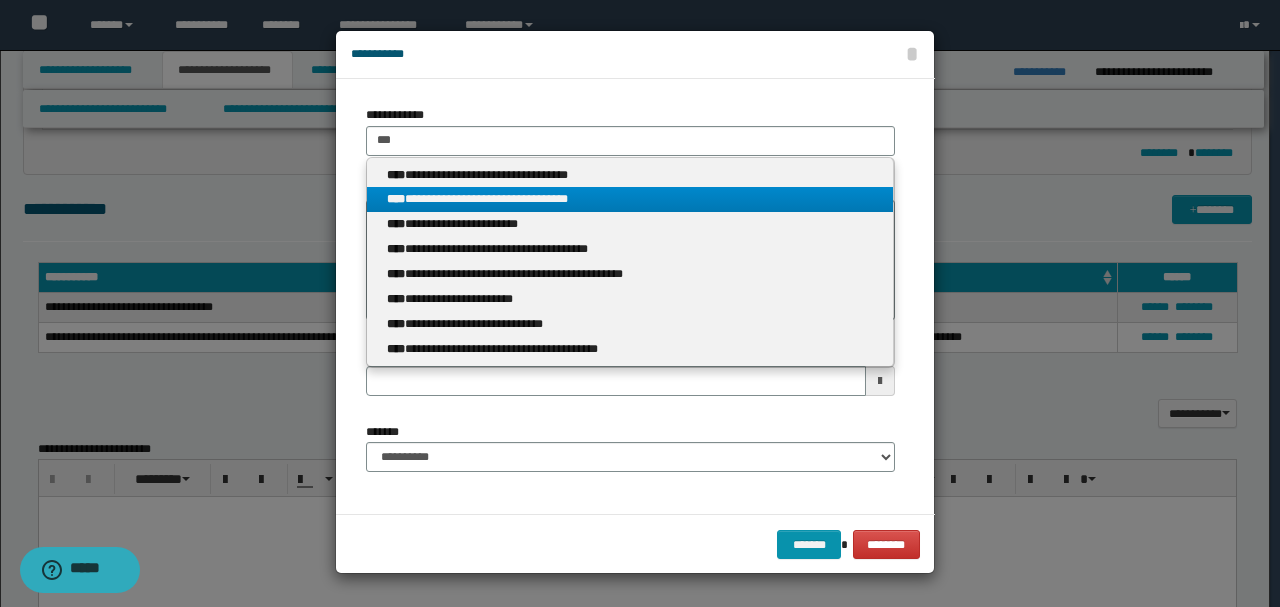 click on "**********" at bounding box center (630, 199) 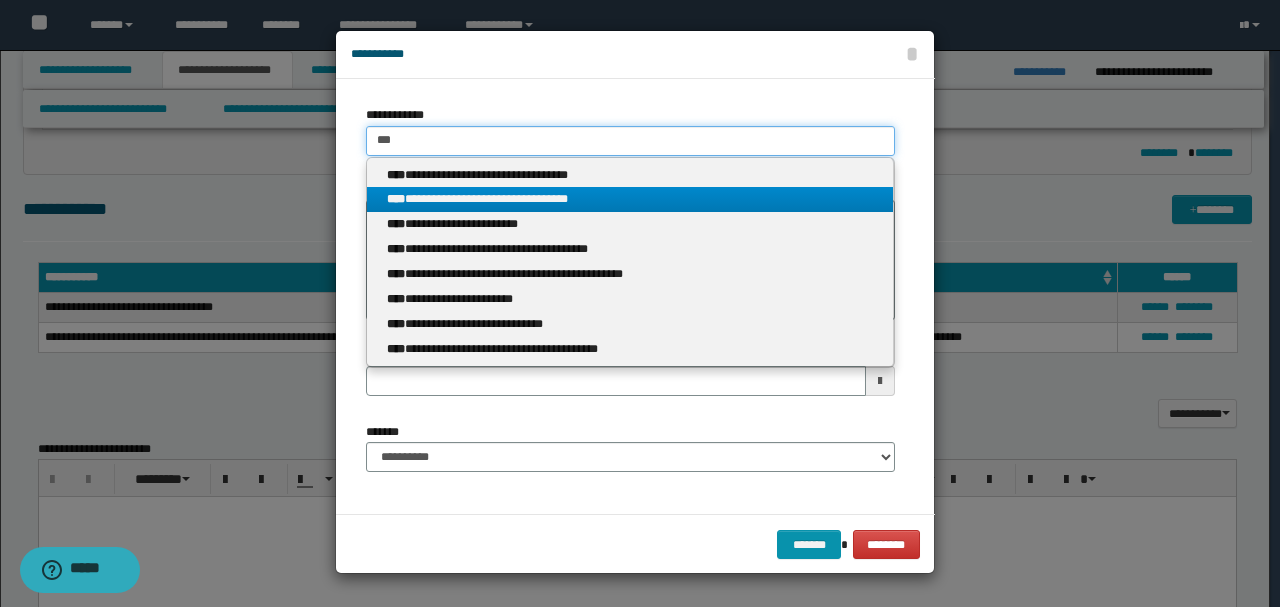 type 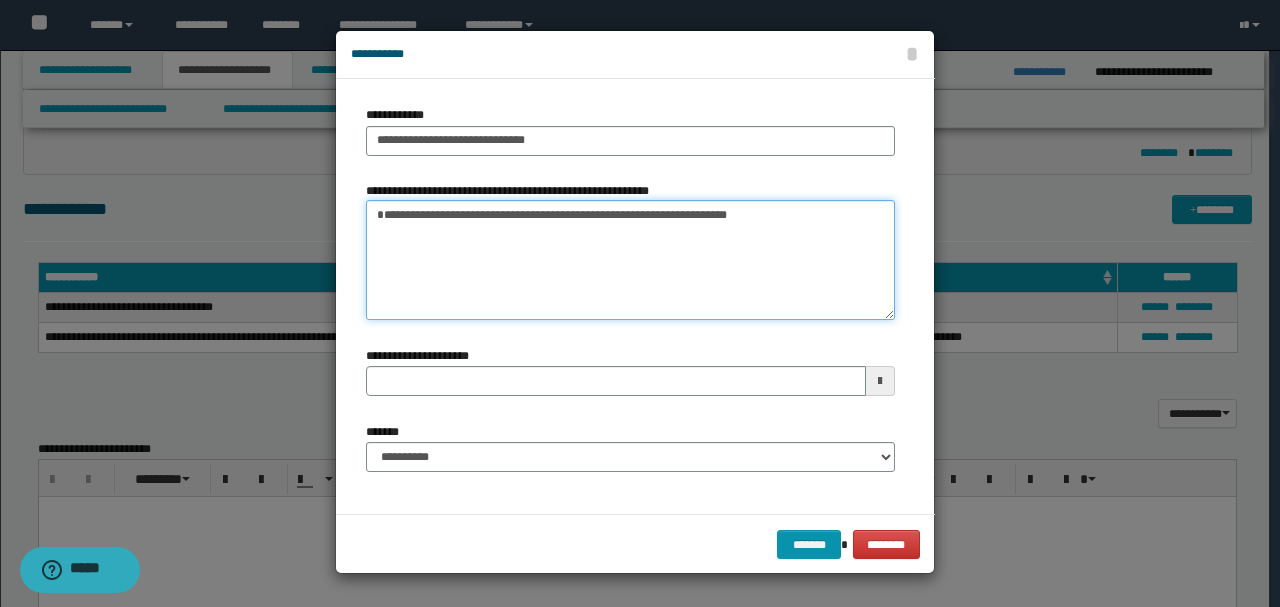 drag, startPoint x: 394, startPoint y: 214, endPoint x: 312, endPoint y: 211, distance: 82.05486 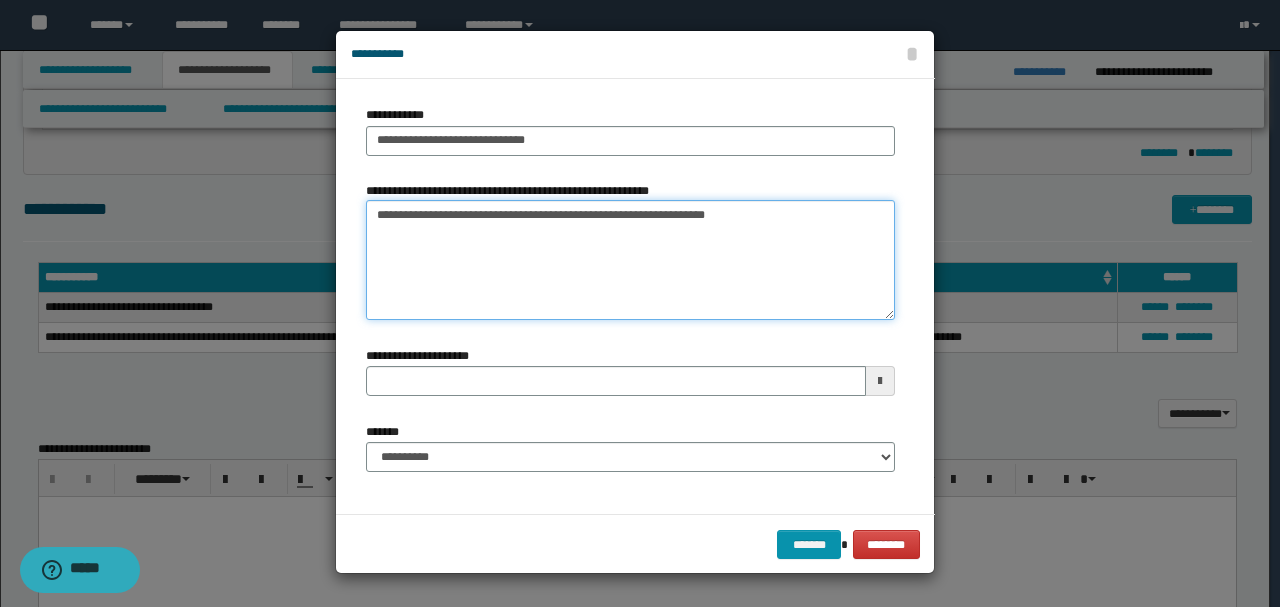 drag, startPoint x: 586, startPoint y: 212, endPoint x: 1118, endPoint y: 210, distance: 532.0038 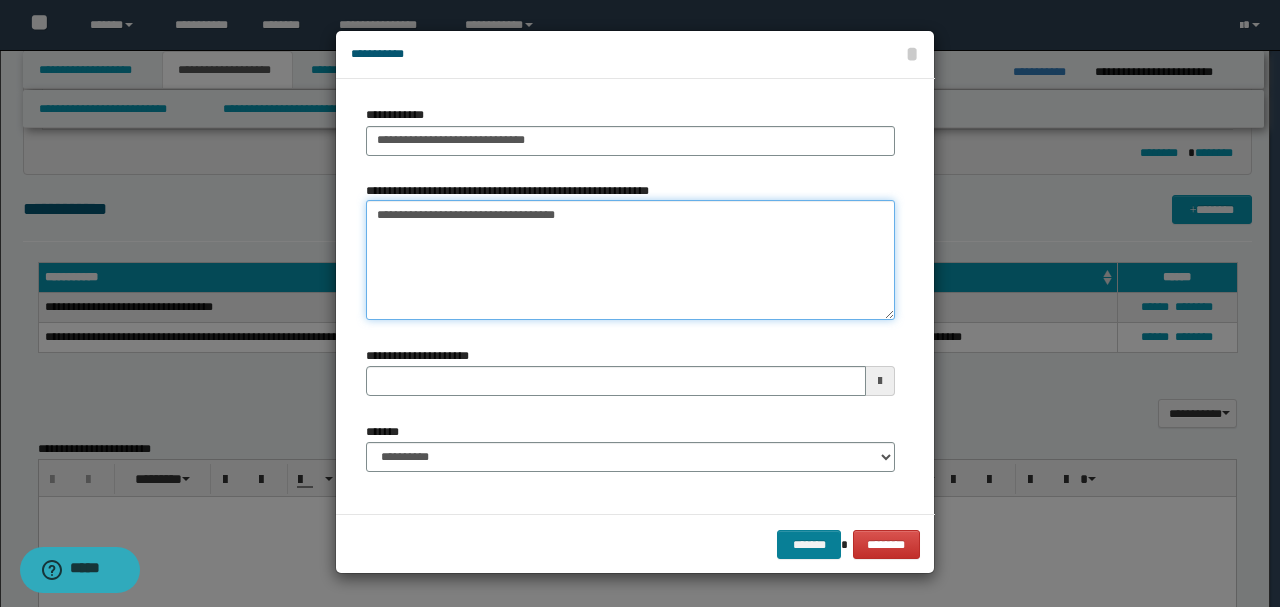 type on "**********" 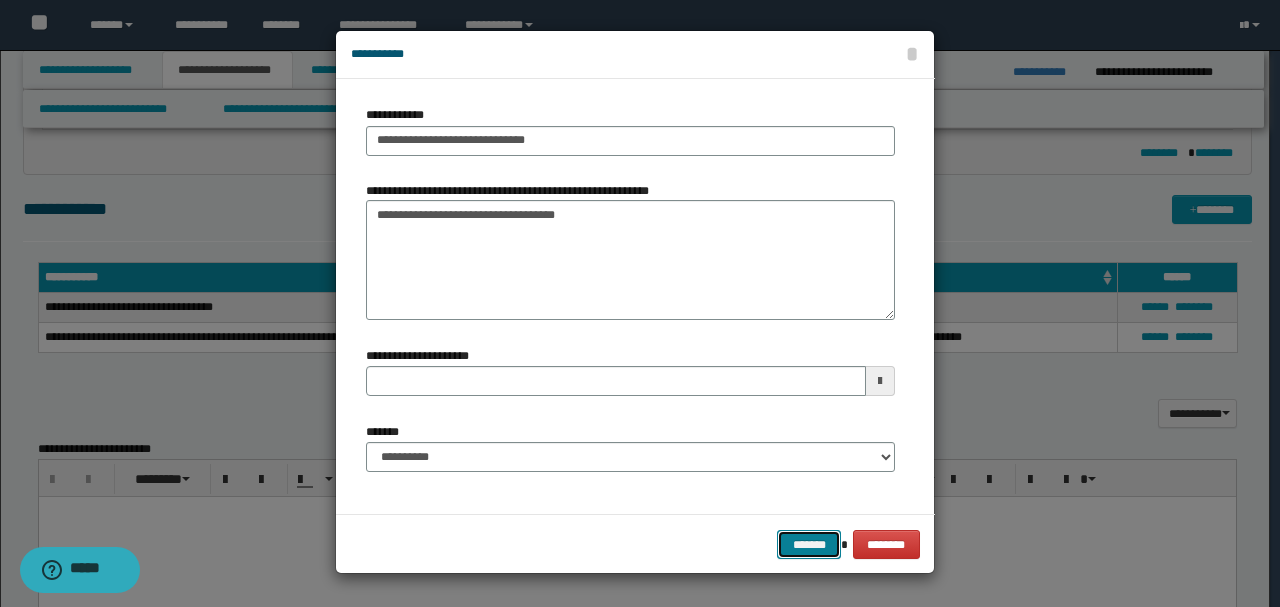 click on "*******" at bounding box center [809, 544] 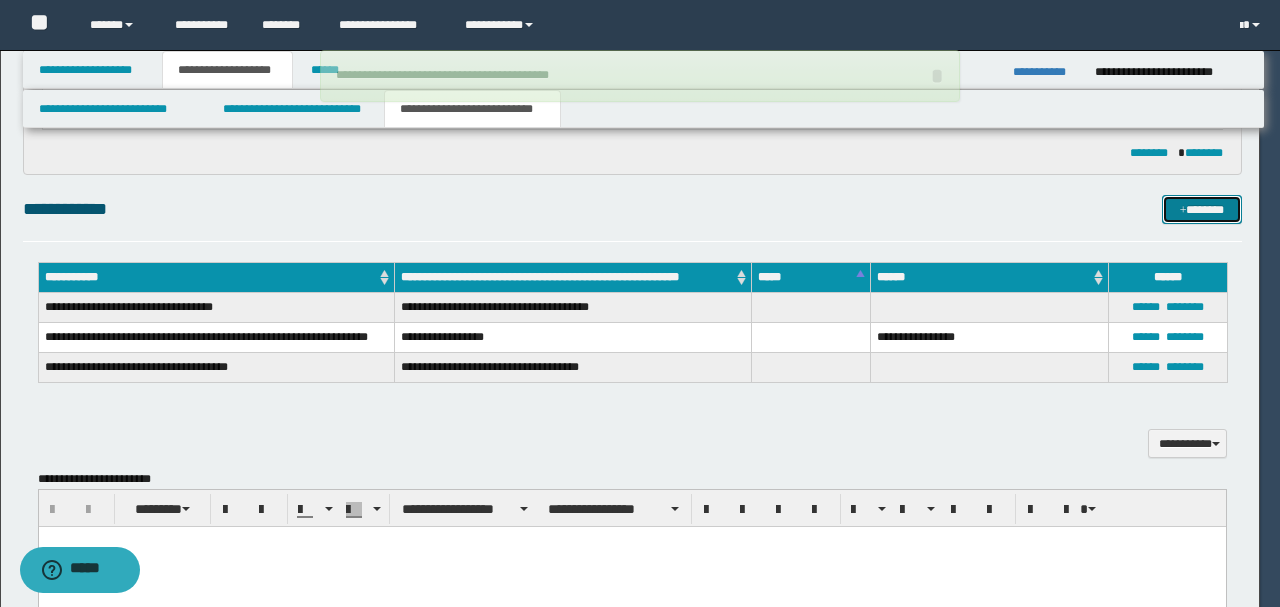 type 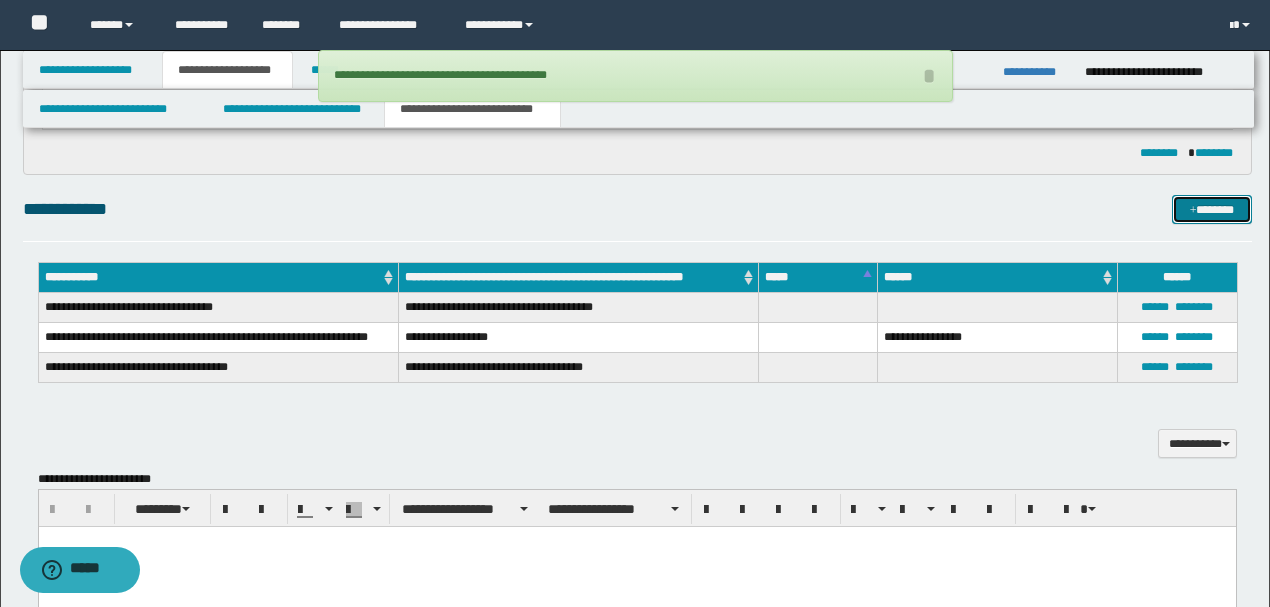 click on "*******" at bounding box center [1211, 209] 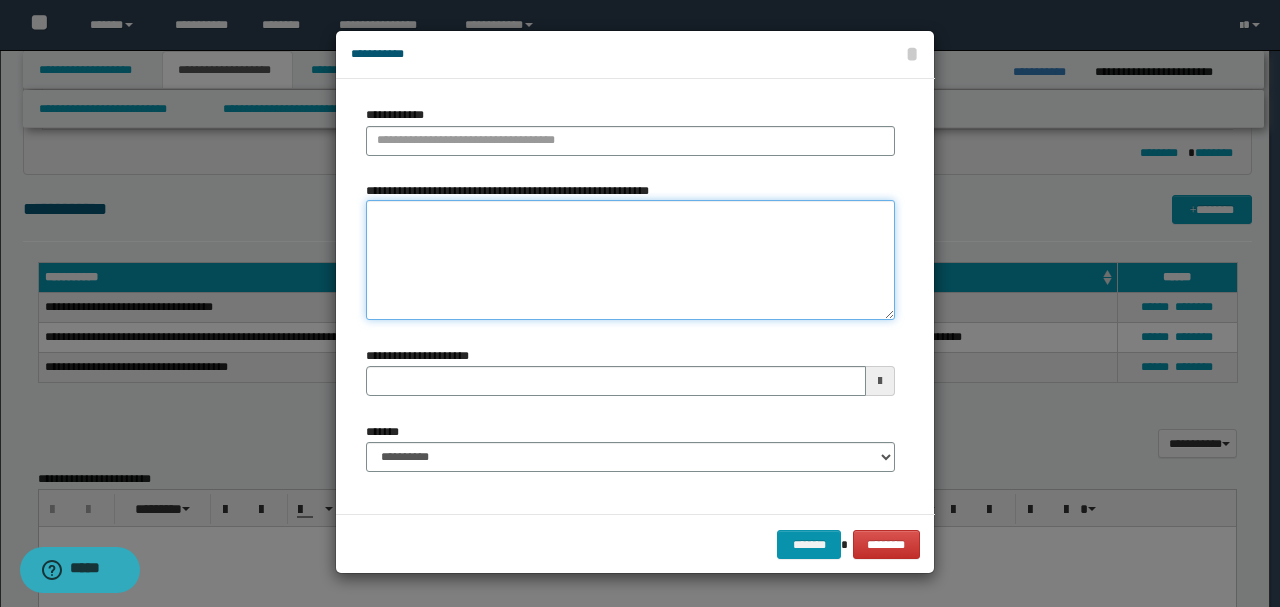 click on "**********" at bounding box center [630, 260] 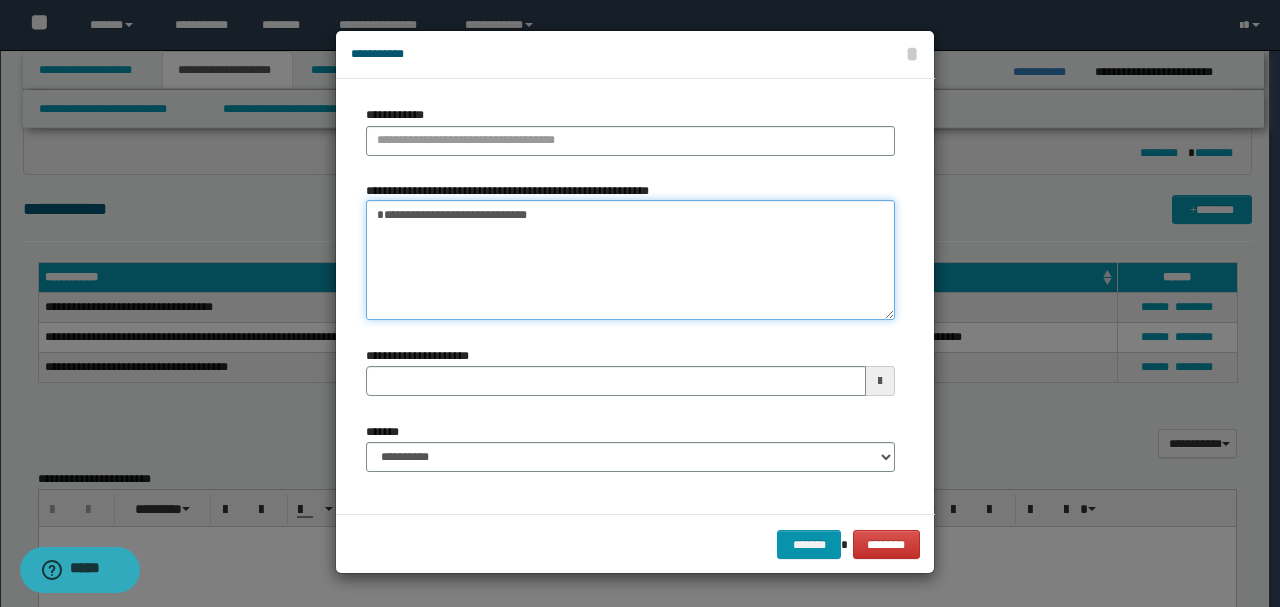 drag, startPoint x: 393, startPoint y: 215, endPoint x: 313, endPoint y: 213, distance: 80.024994 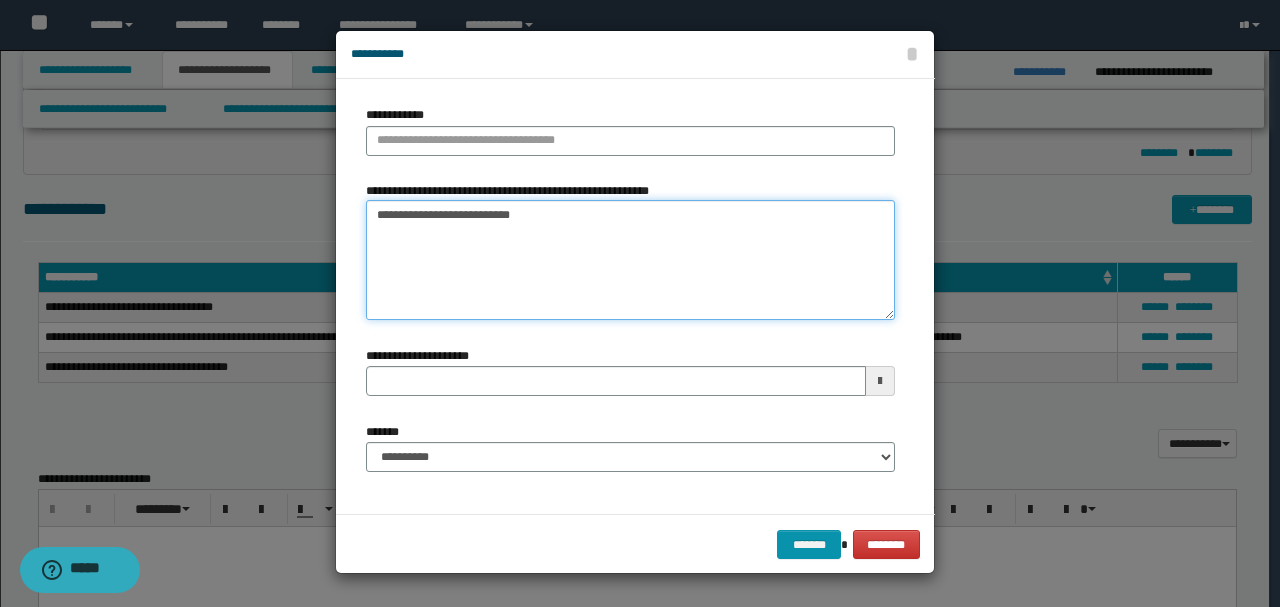 type on "**********" 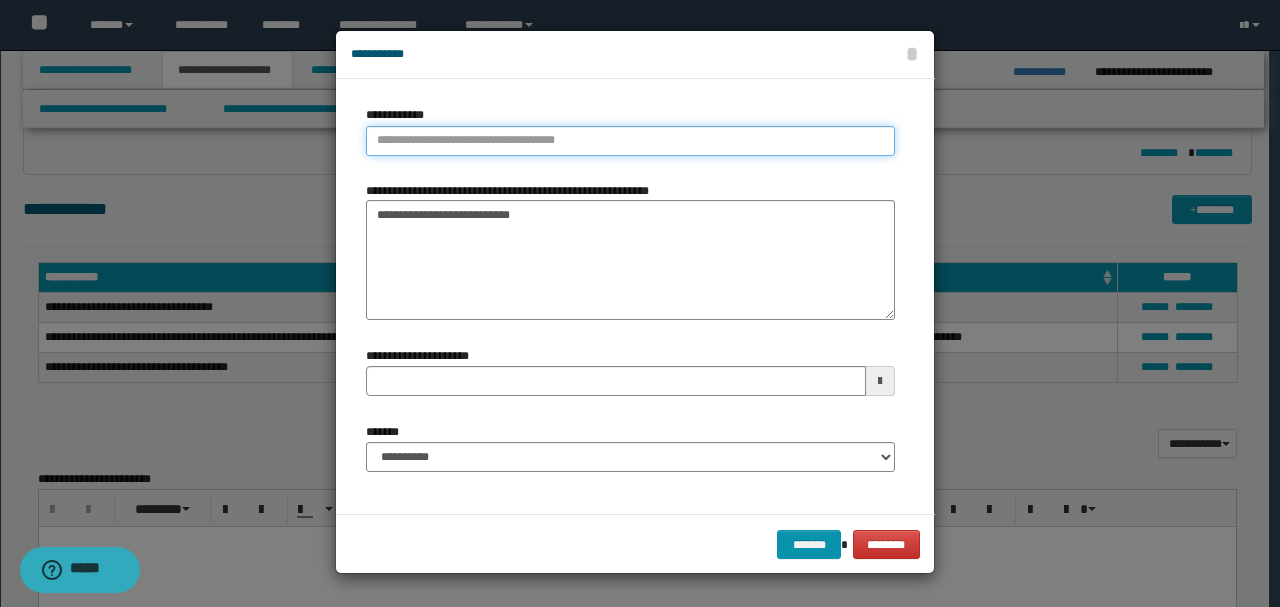 type on "**********" 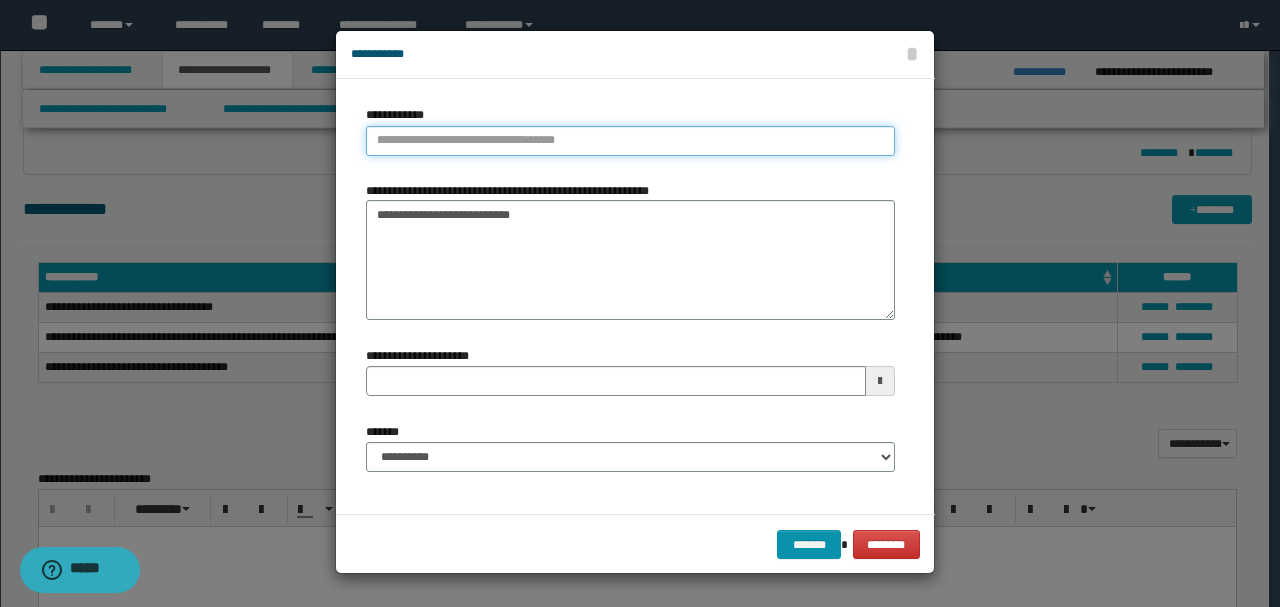 click on "**********" at bounding box center (630, 141) 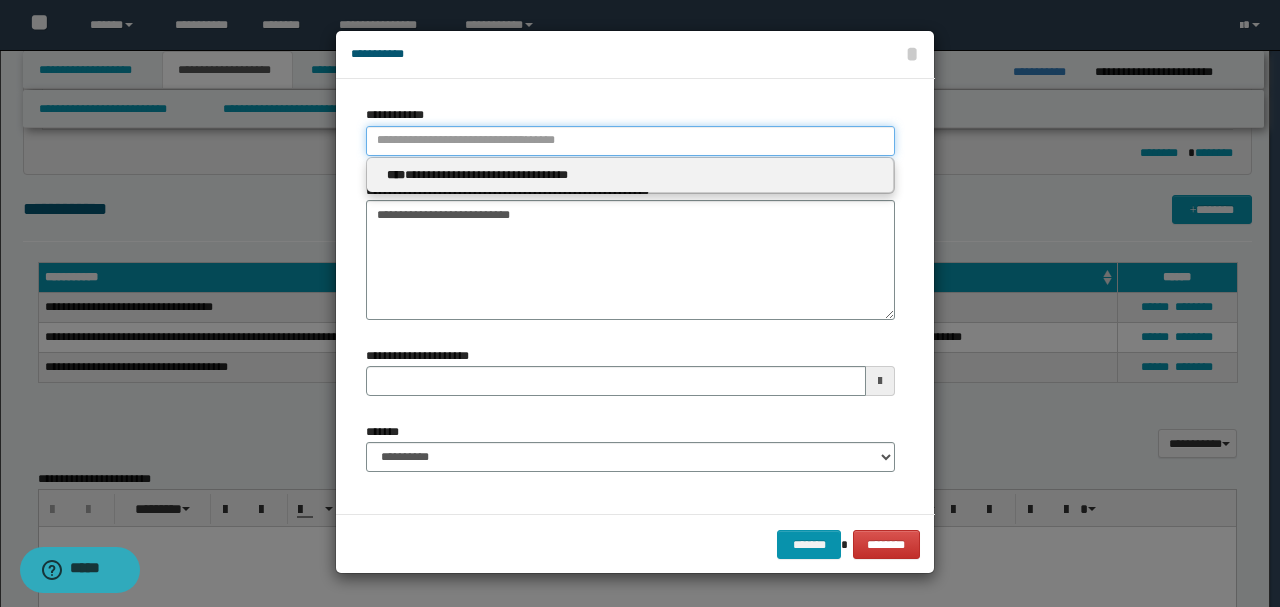 type 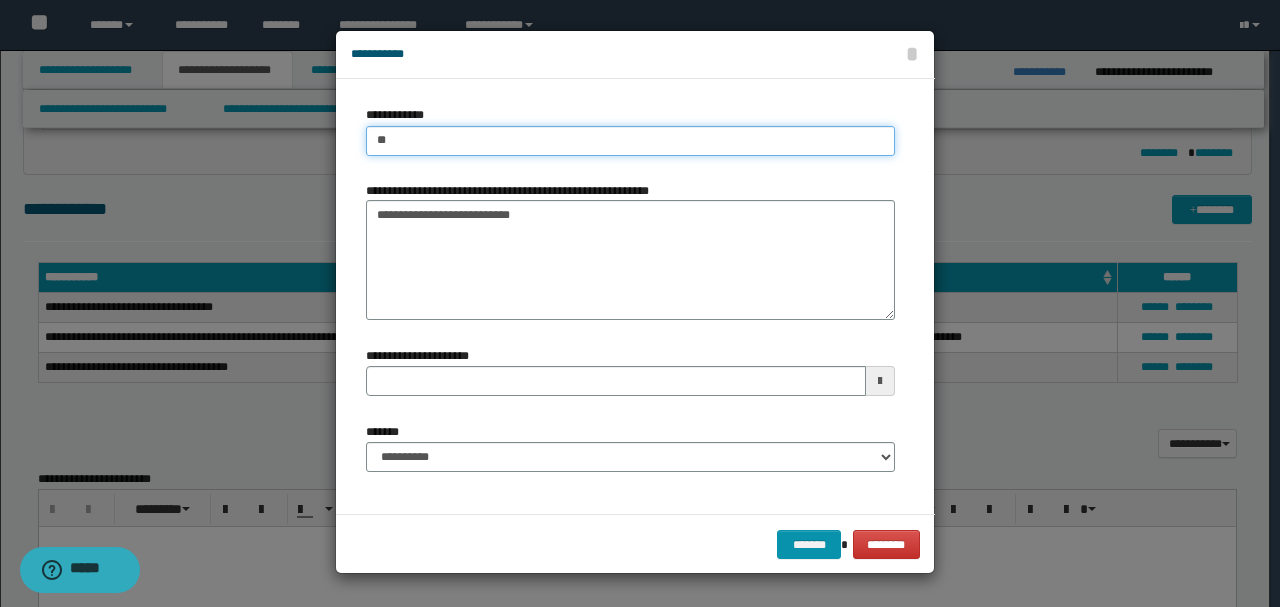 type on "***" 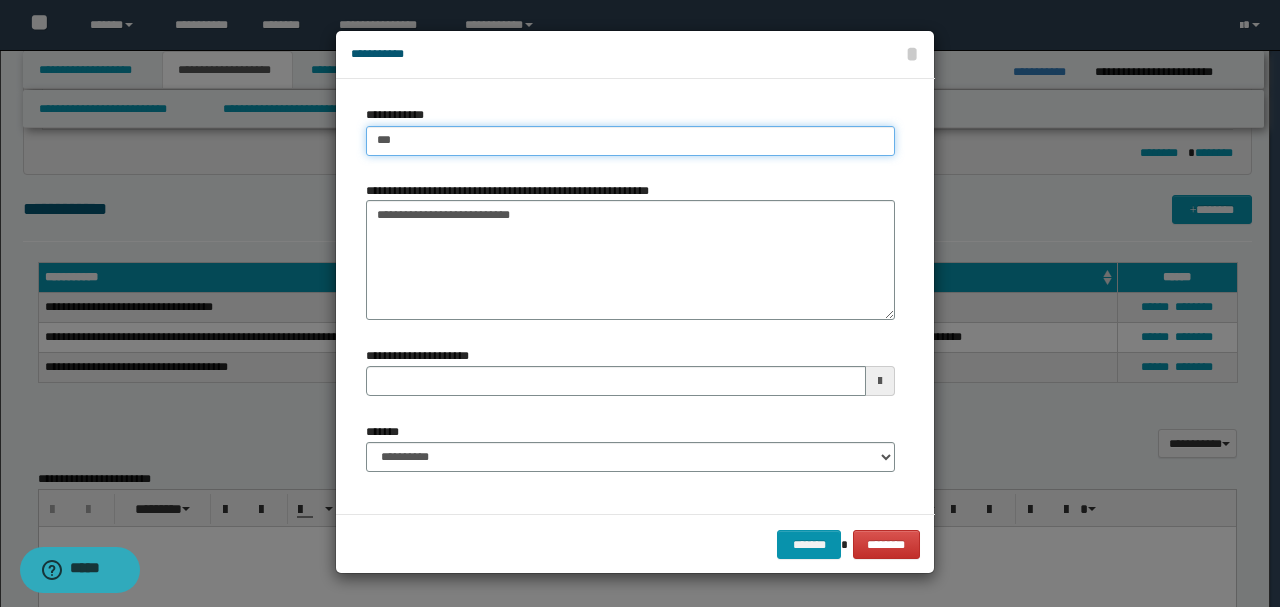 type on "***" 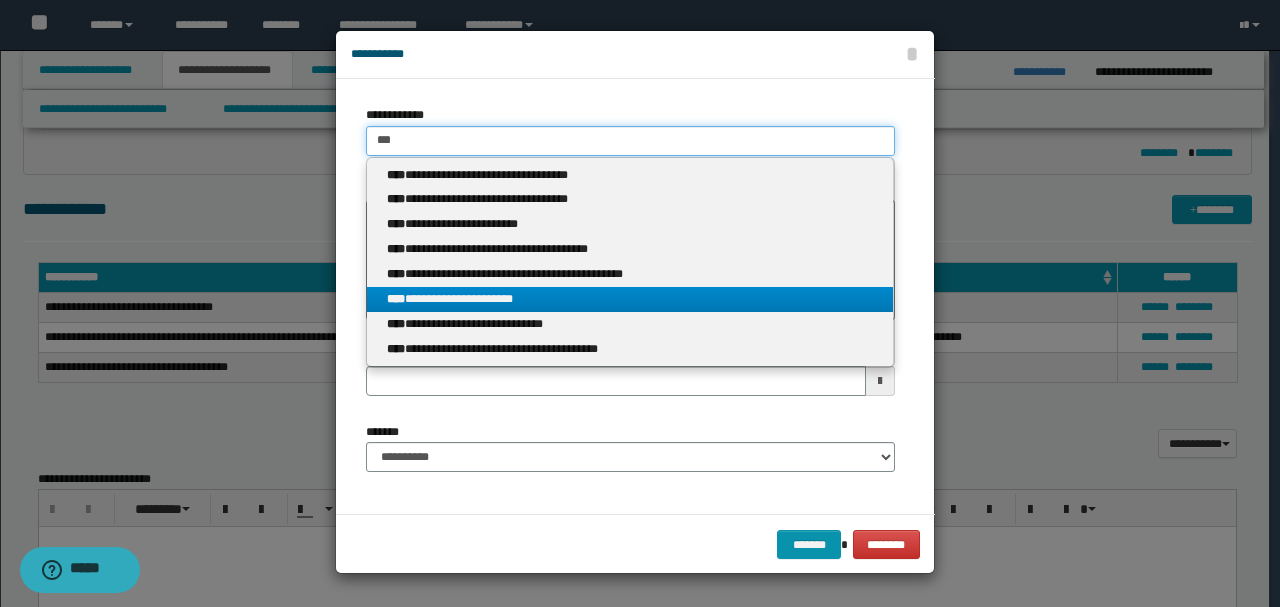 type on "***" 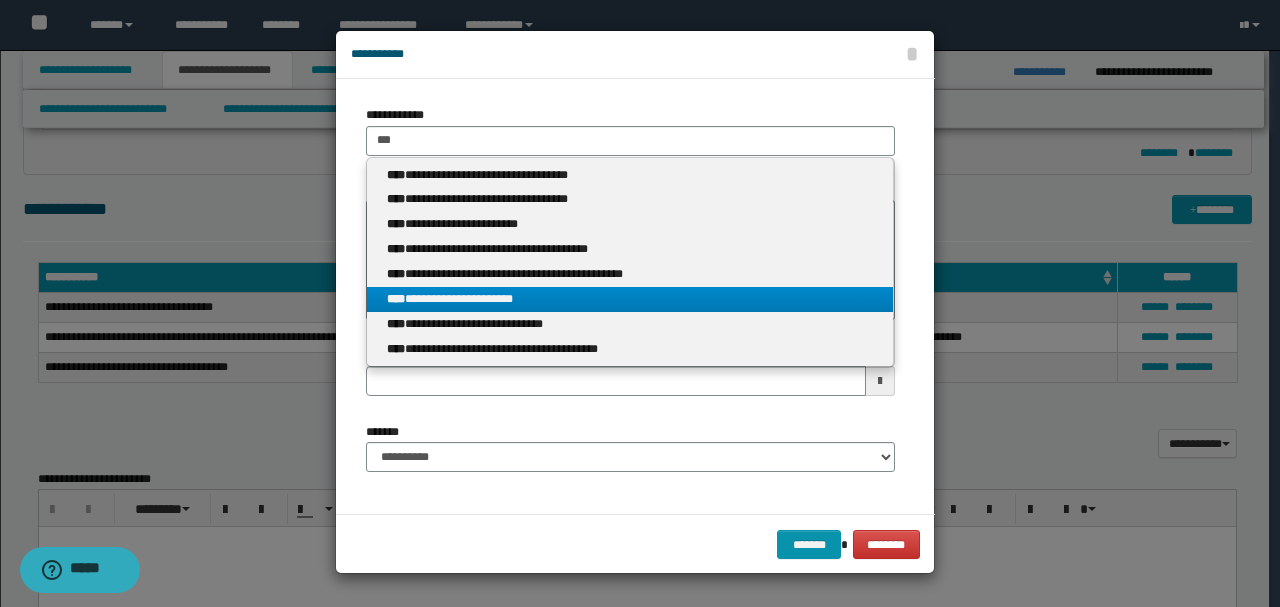 click on "**********" at bounding box center (630, 299) 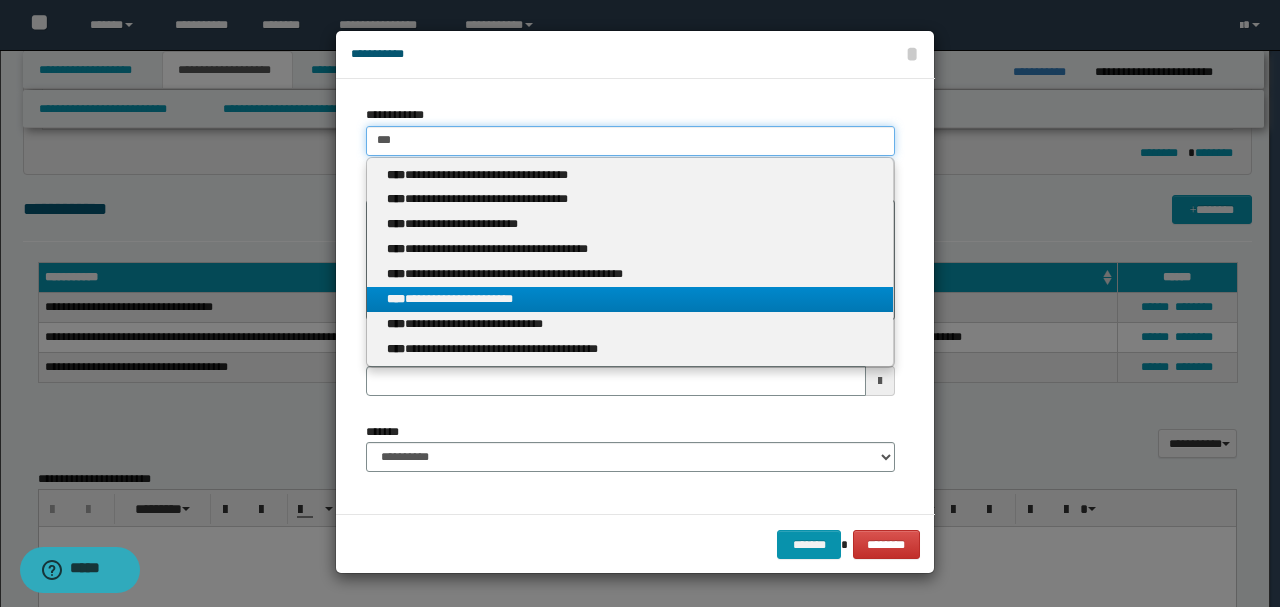 type 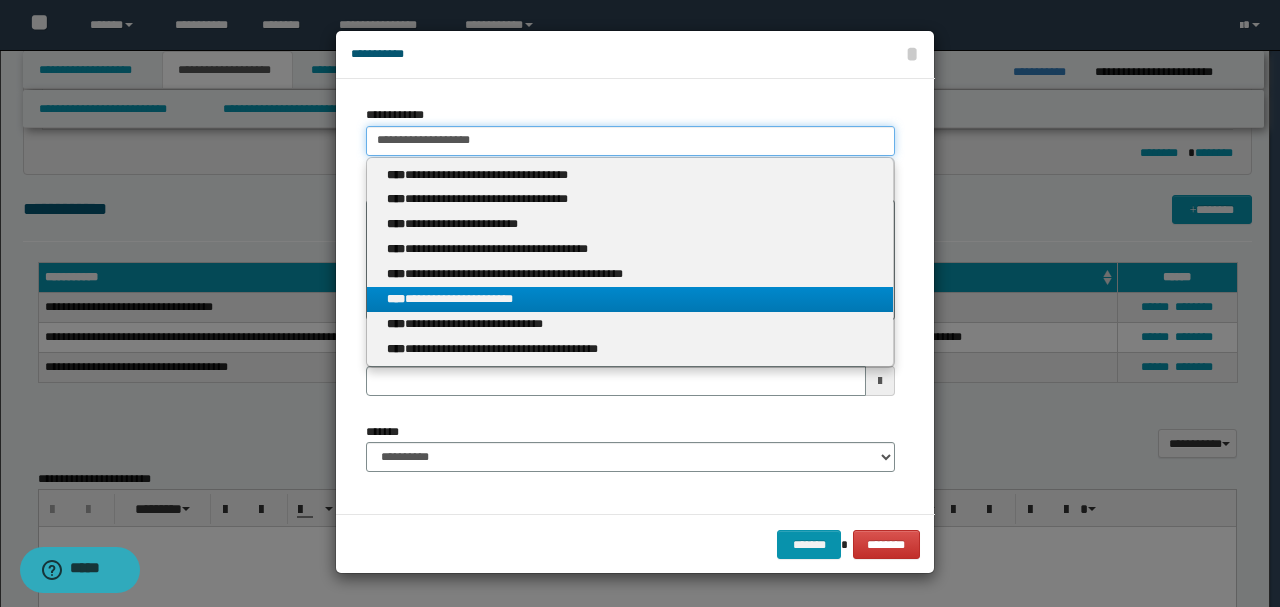 type 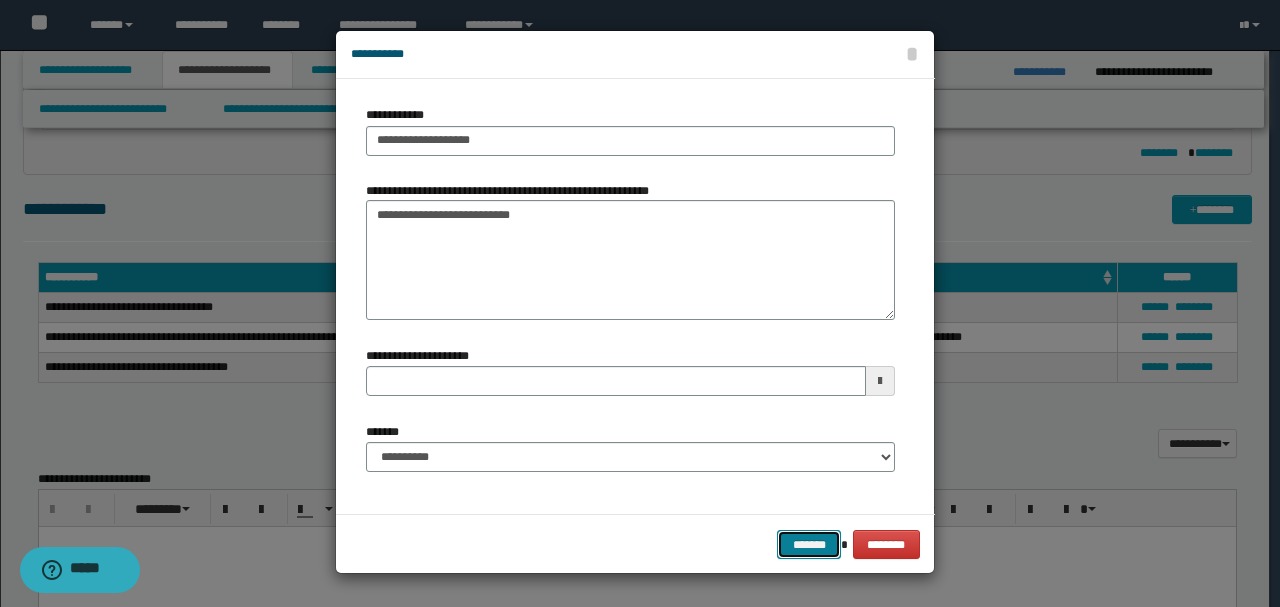 click on "*******" at bounding box center (809, 544) 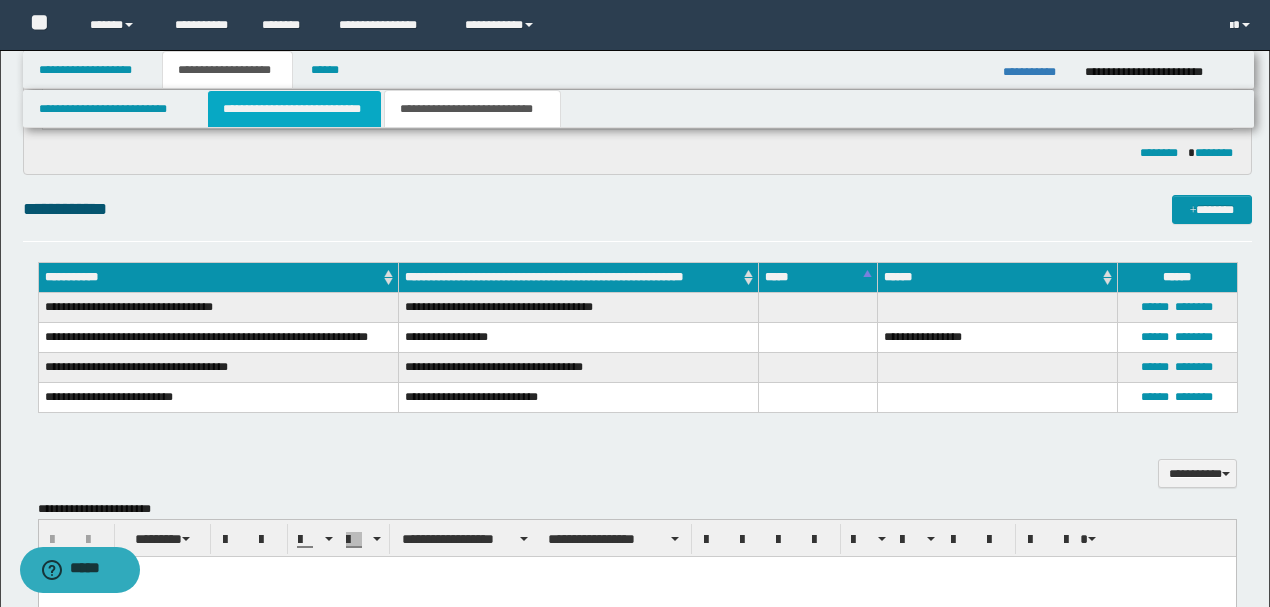 click on "**********" at bounding box center [294, 109] 